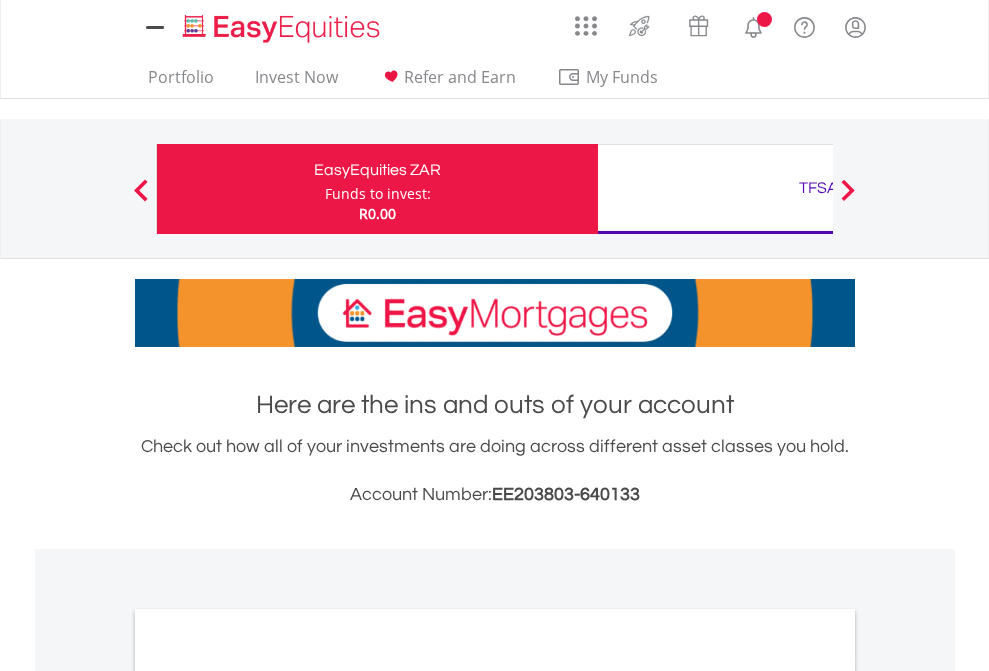 scroll, scrollTop: 0, scrollLeft: 0, axis: both 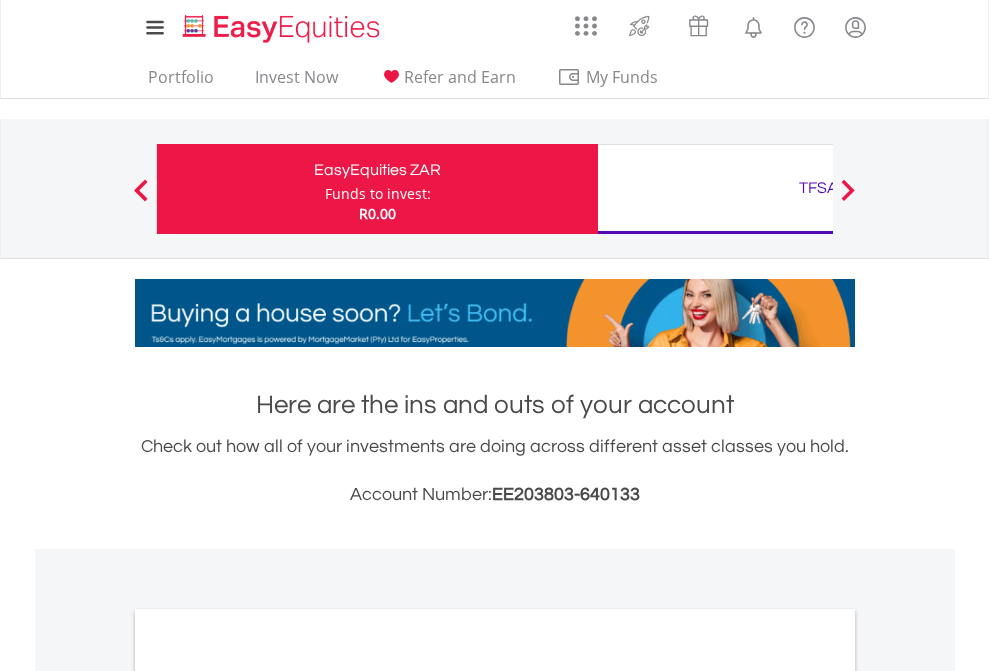 click on "Funds to invest:" at bounding box center (378, 194) 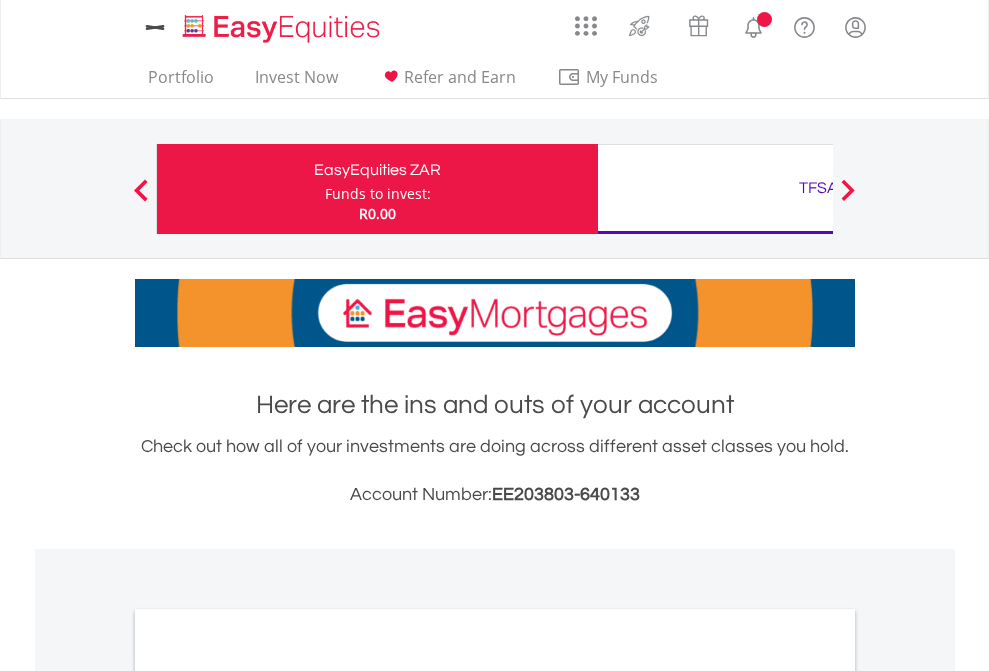 scroll, scrollTop: 0, scrollLeft: 0, axis: both 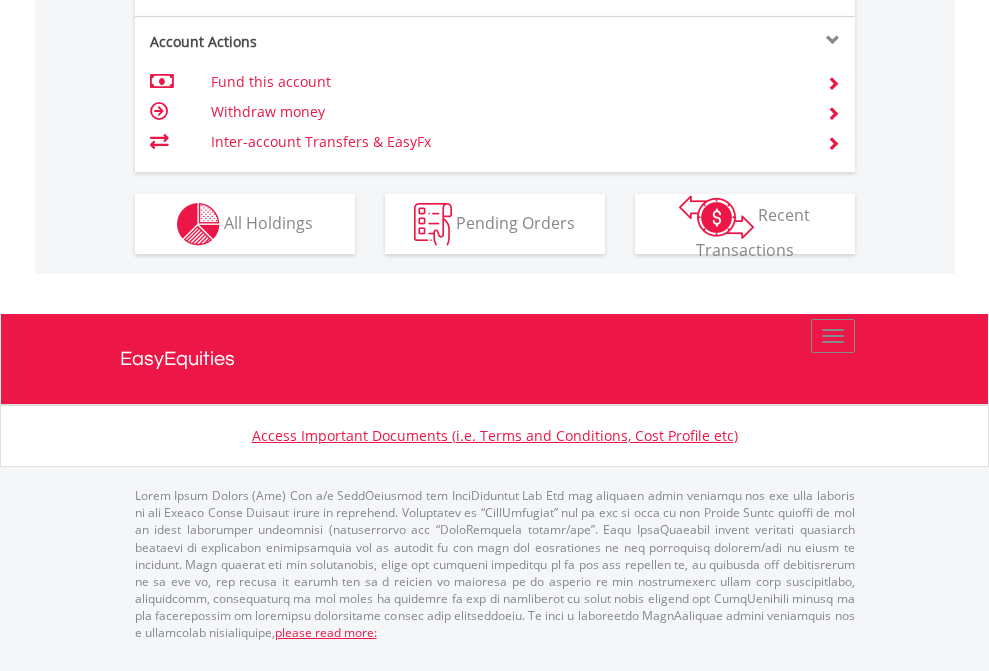 click on "Investment types" at bounding box center (706, -337) 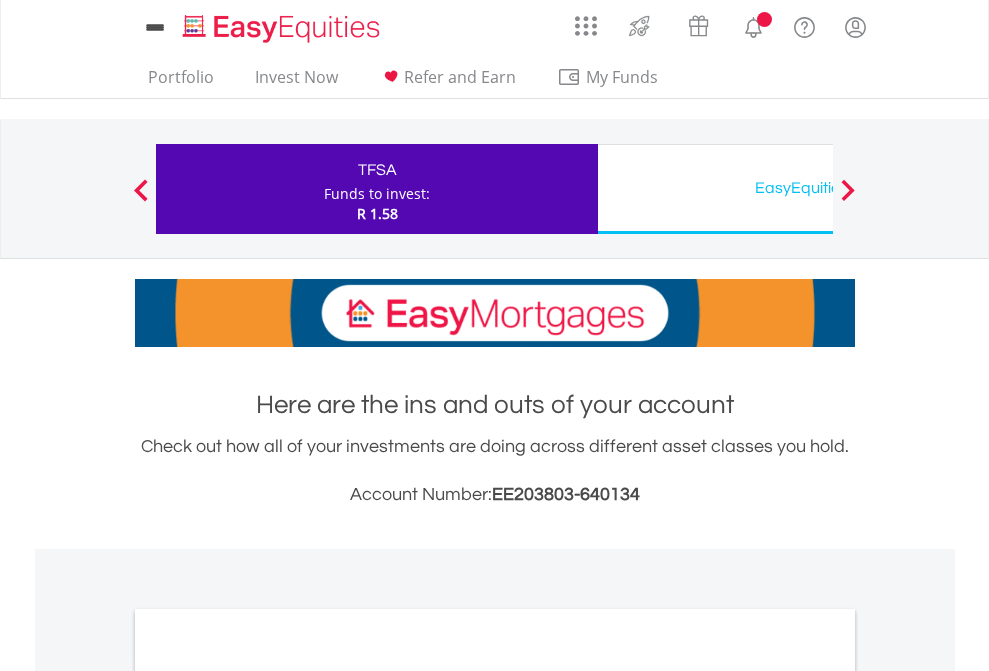 scroll, scrollTop: 0, scrollLeft: 0, axis: both 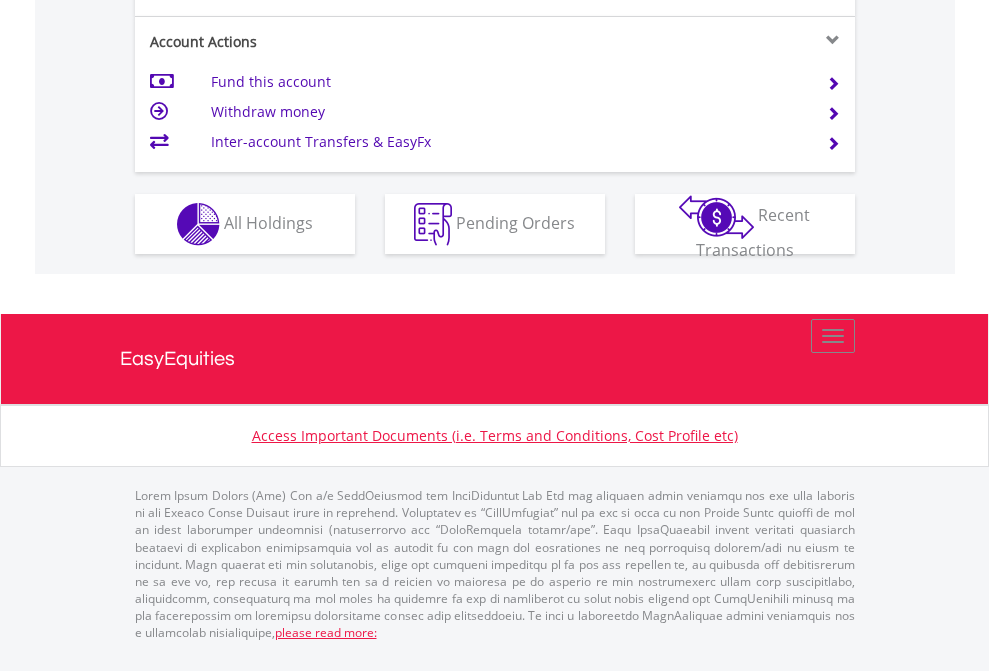 click on "Investment types" at bounding box center (706, -337) 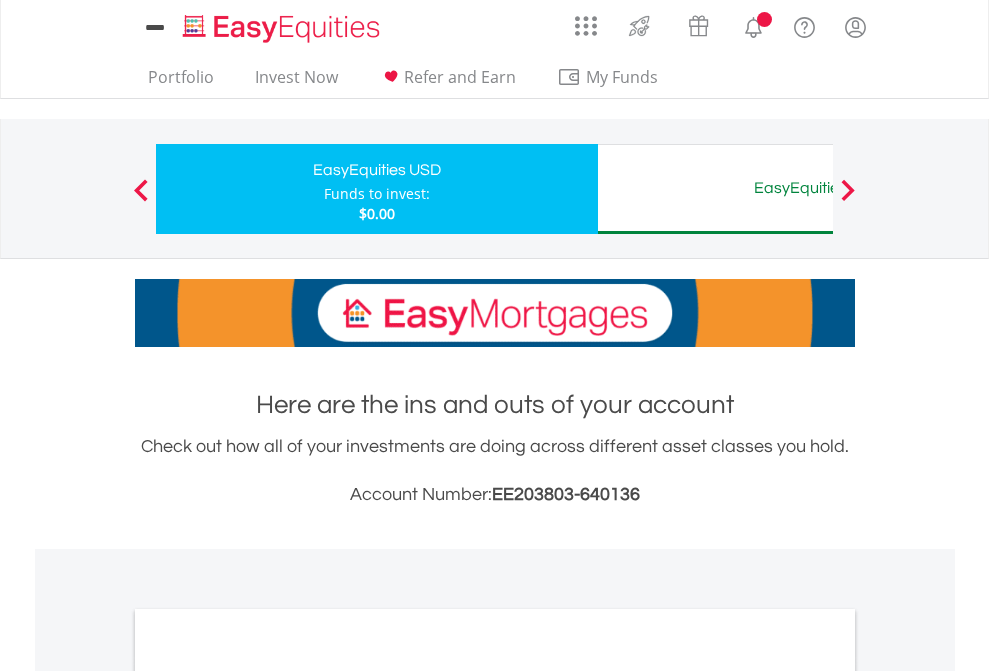 scroll, scrollTop: 0, scrollLeft: 0, axis: both 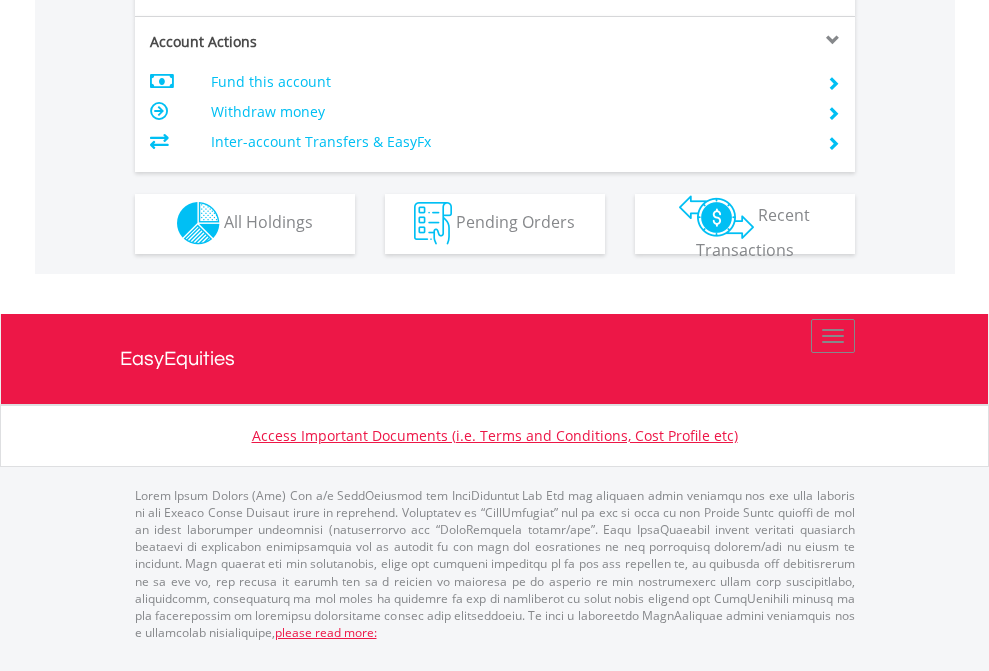 click on "Investment types" at bounding box center [706, -353] 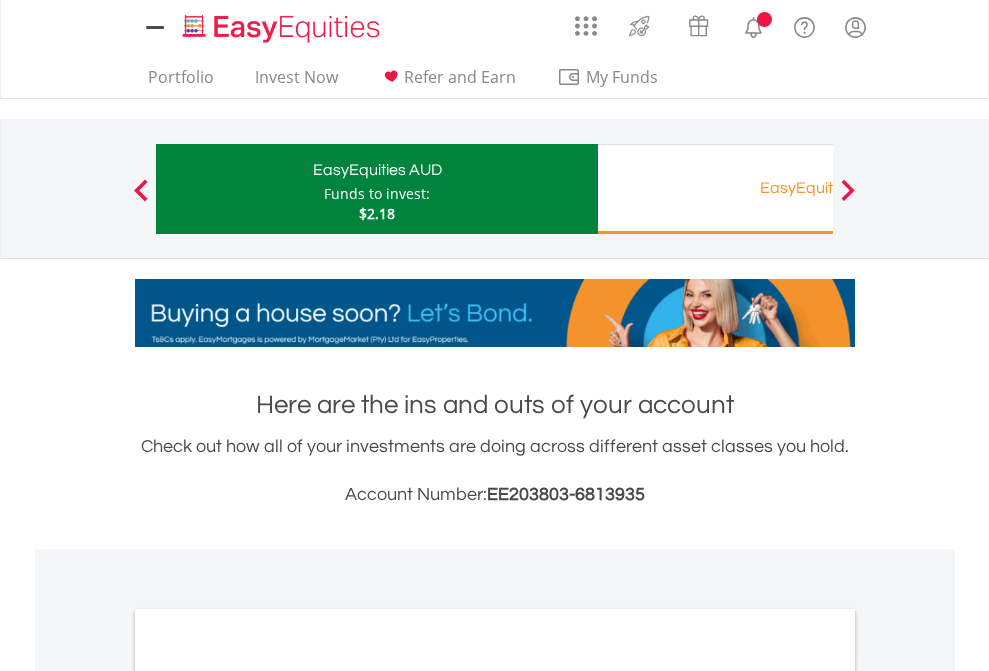 scroll, scrollTop: 0, scrollLeft: 0, axis: both 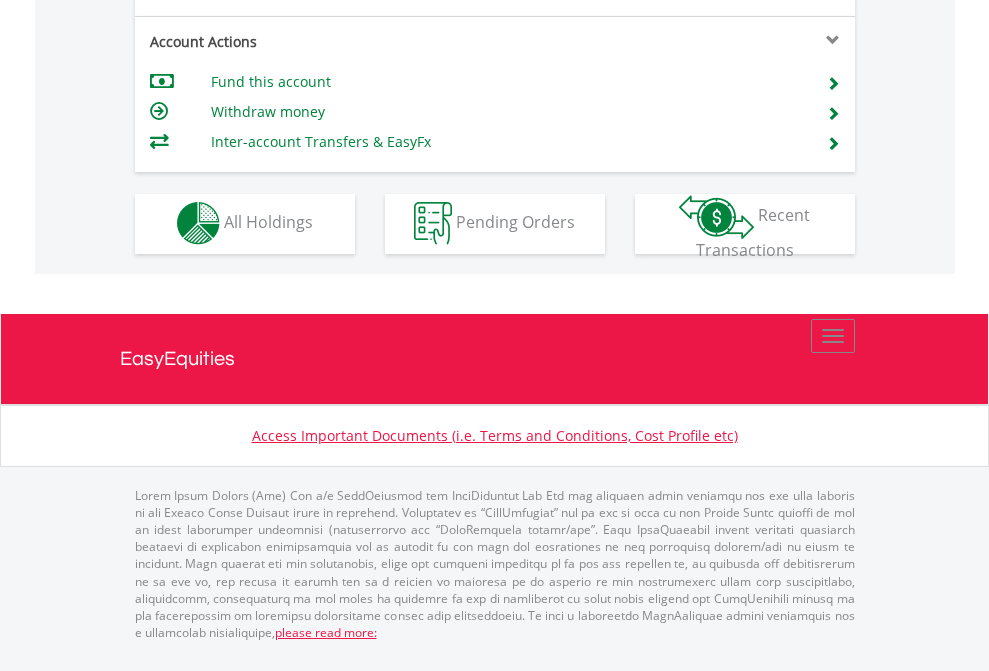 click on "Investment types" at bounding box center [706, -353] 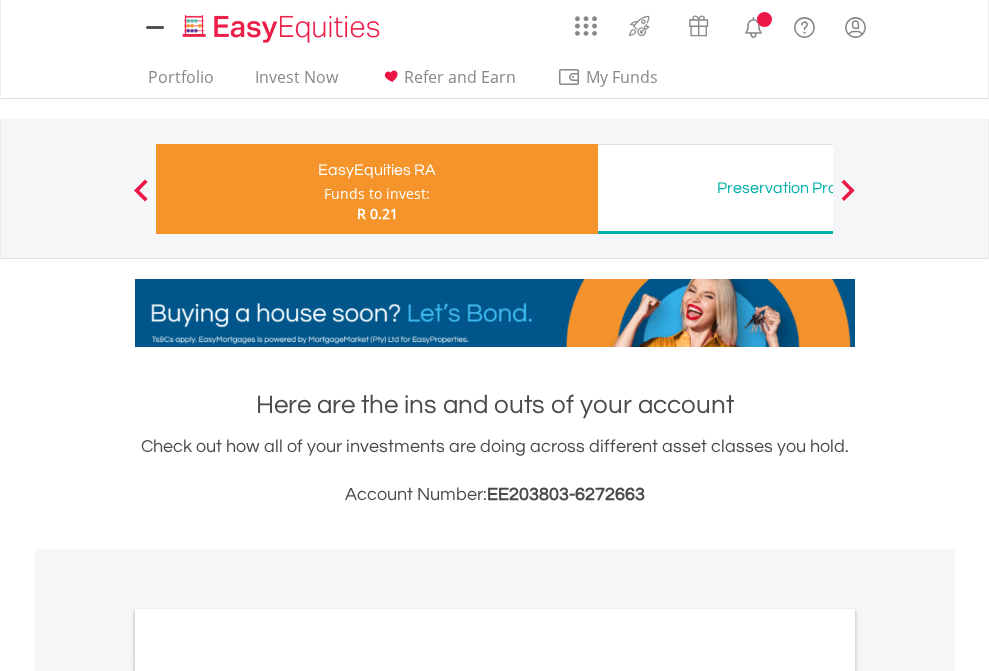 scroll, scrollTop: 0, scrollLeft: 0, axis: both 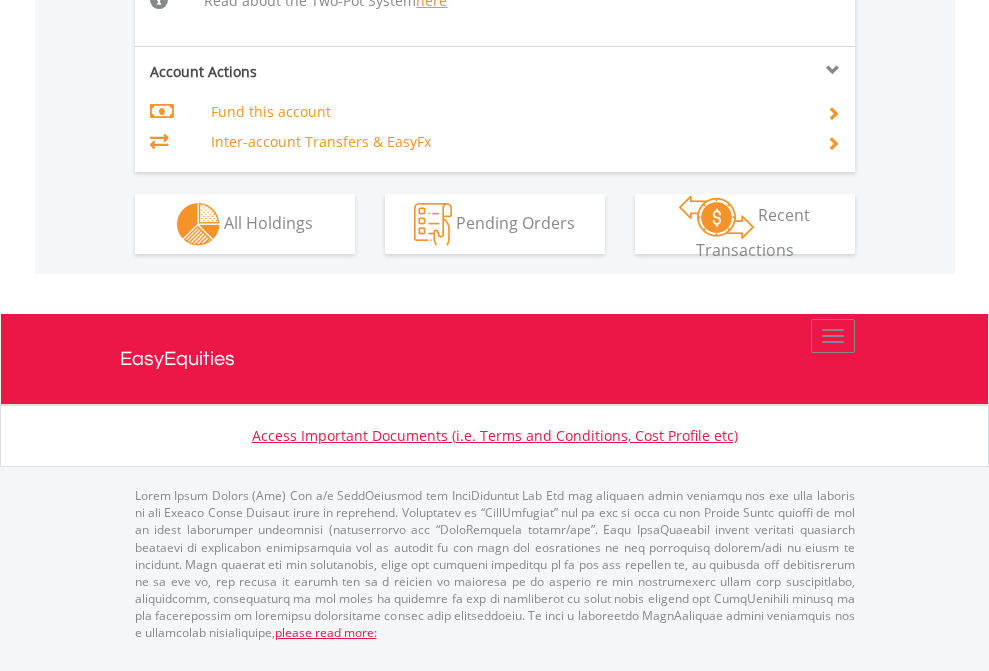 click on "Investment types" at bounding box center [706, -518] 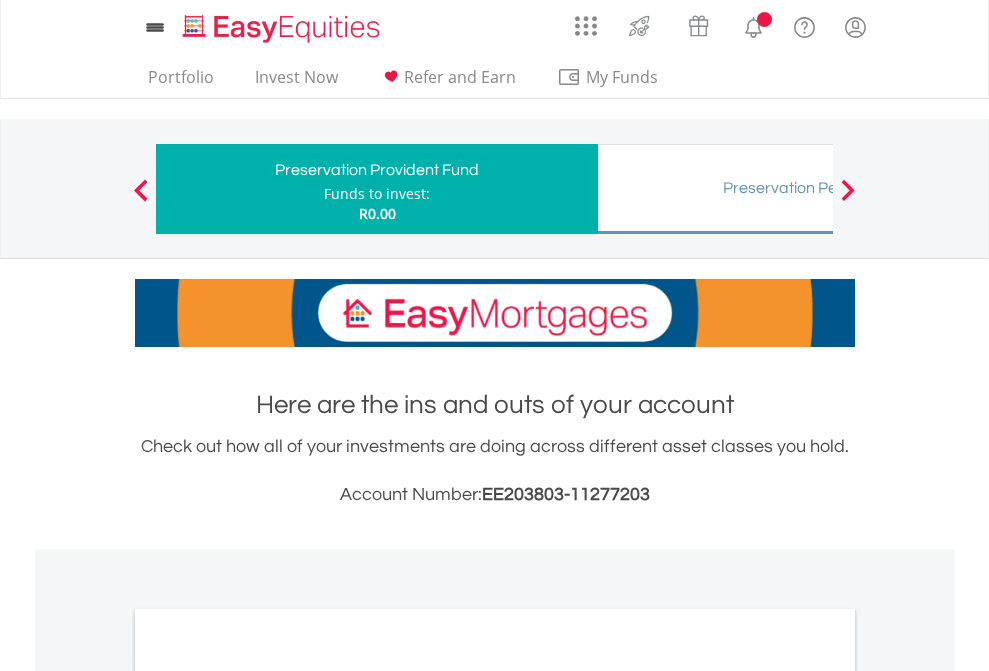 scroll, scrollTop: 0, scrollLeft: 0, axis: both 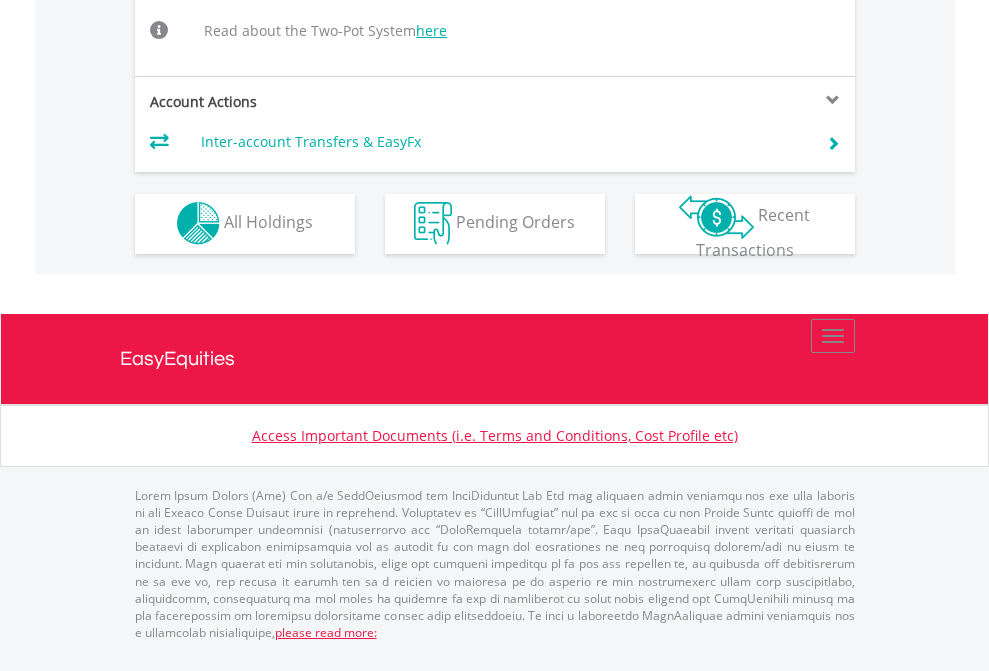 click on "Investment types" at bounding box center [706, -504] 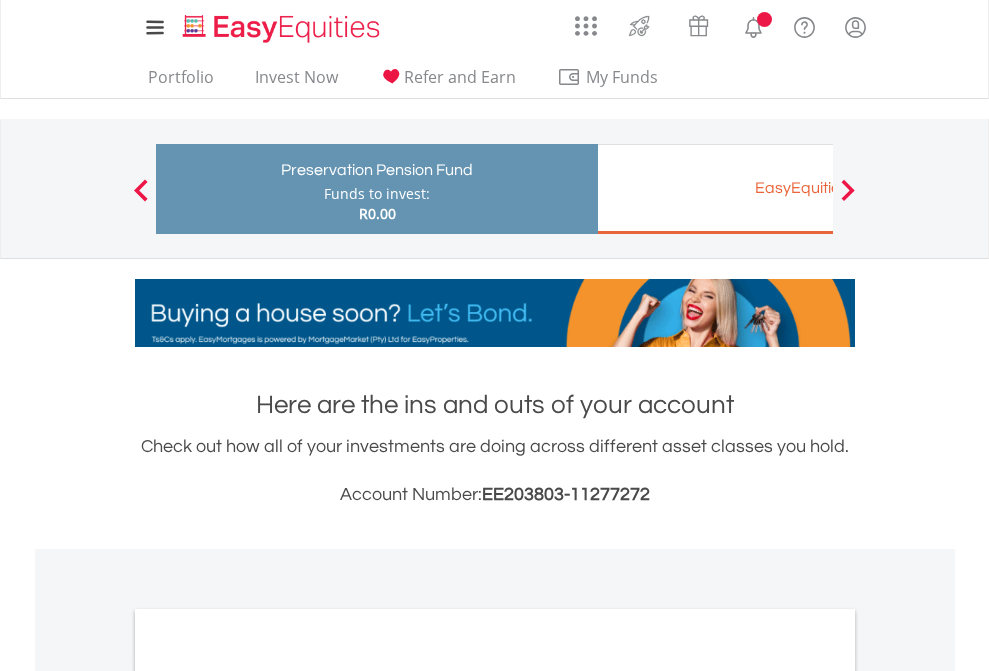 scroll, scrollTop: 0, scrollLeft: 0, axis: both 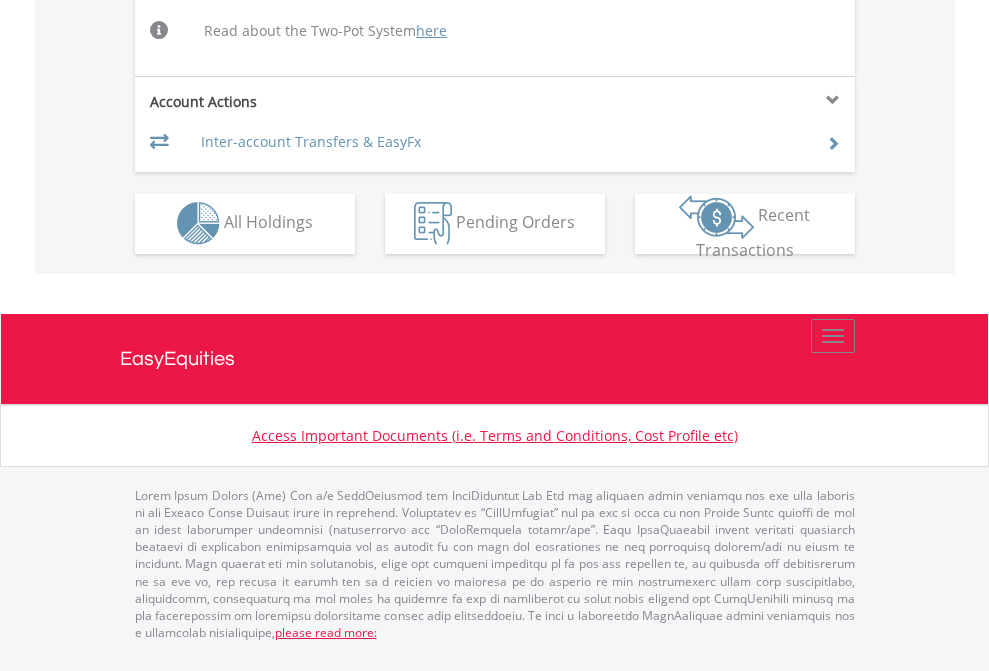 click on "Investment types" at bounding box center (706, -504) 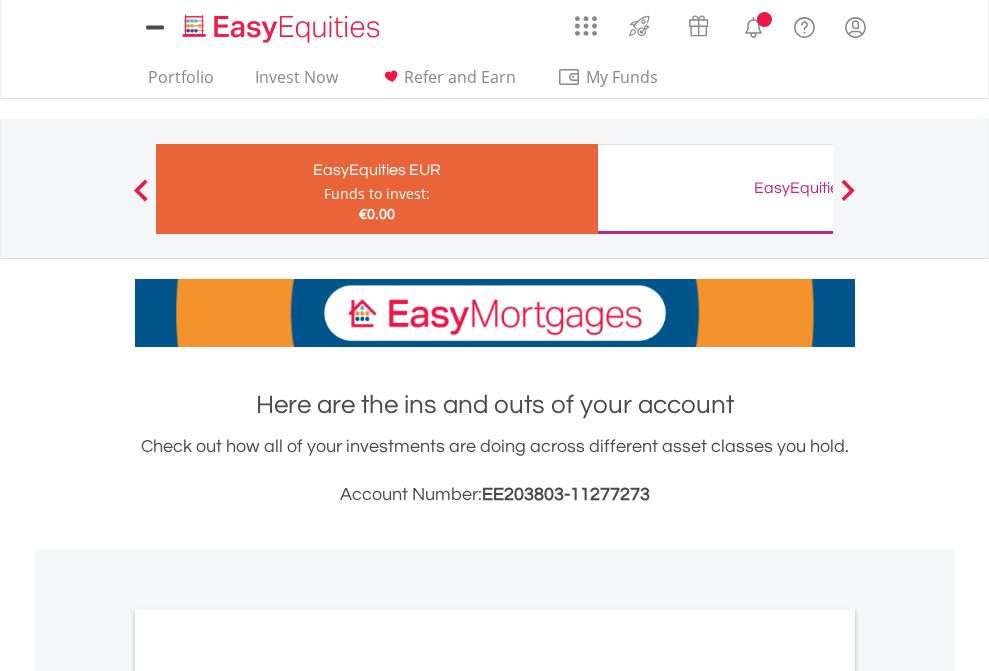 scroll, scrollTop: 0, scrollLeft: 0, axis: both 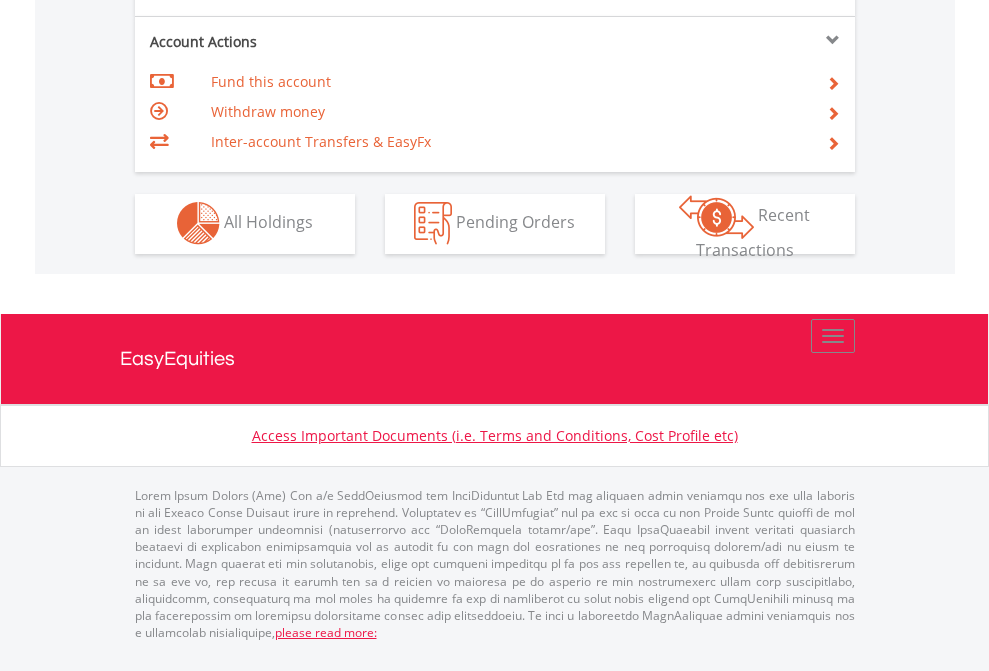 click on "Investment types" at bounding box center [706, -353] 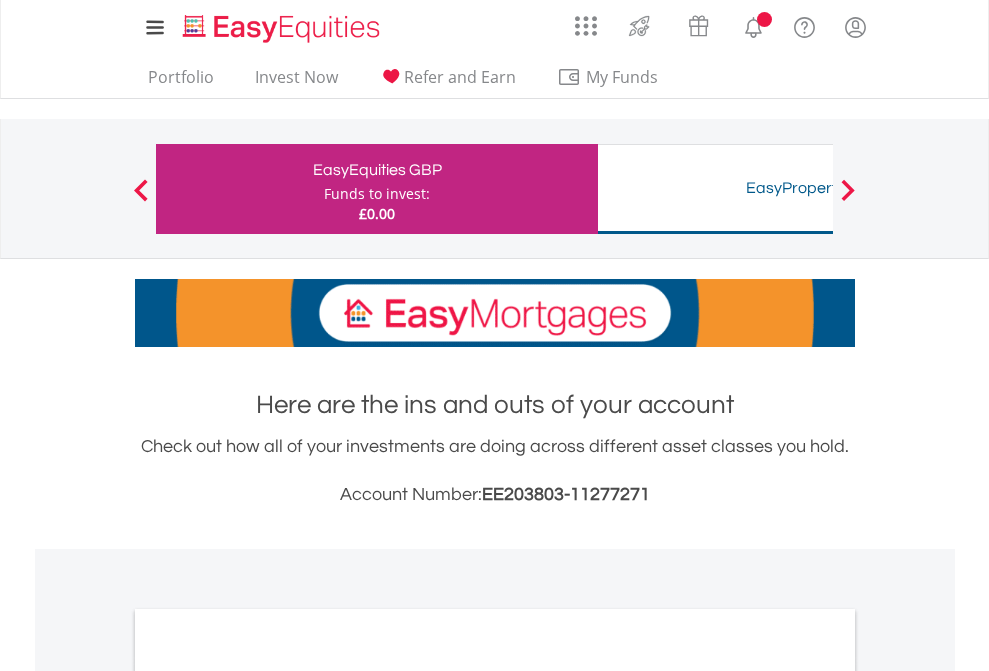 scroll, scrollTop: 0, scrollLeft: 0, axis: both 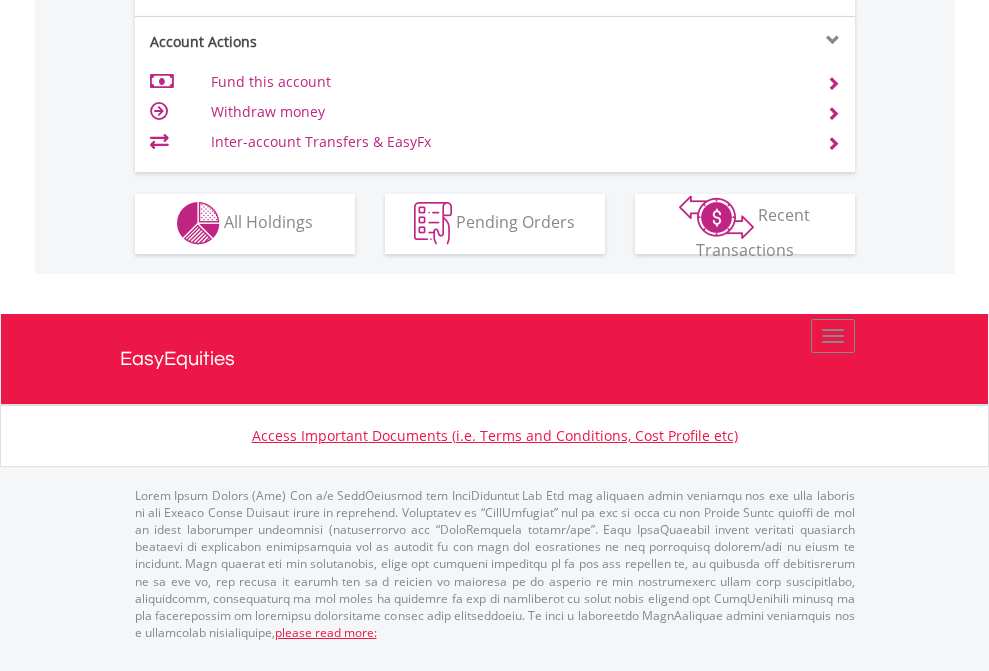 click on "Investment types" at bounding box center (706, -353) 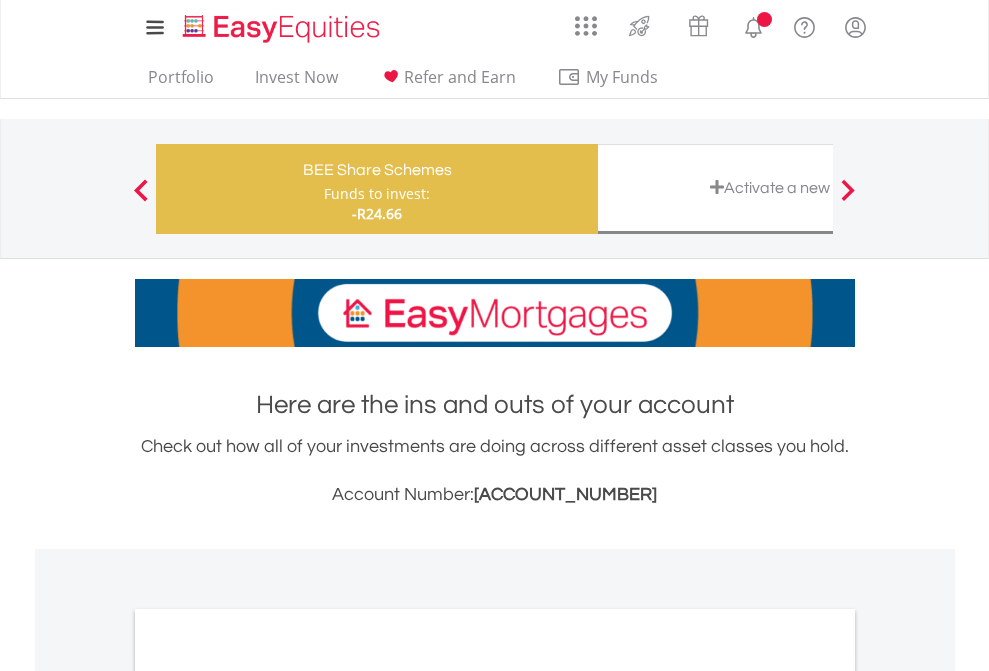 scroll, scrollTop: 0, scrollLeft: 0, axis: both 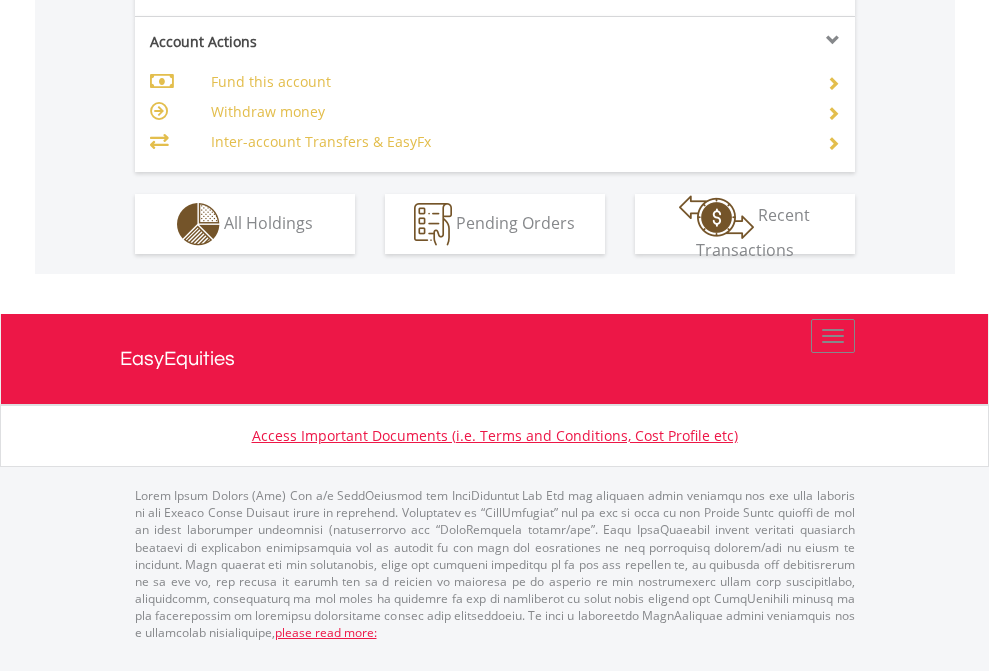 click on "Investment types" at bounding box center (706, -337) 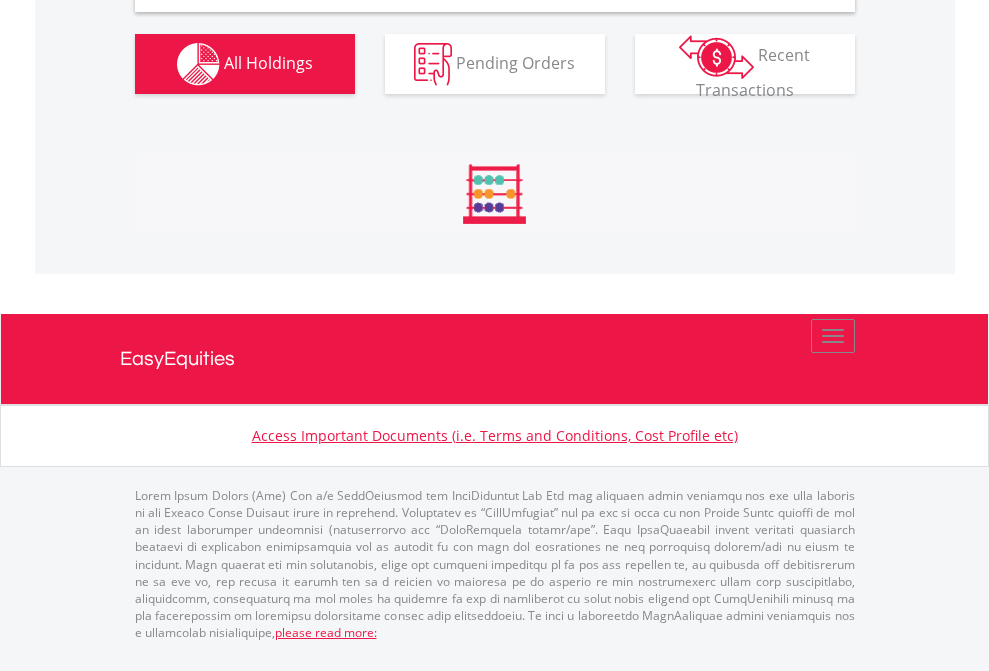 scroll, scrollTop: 1933, scrollLeft: 0, axis: vertical 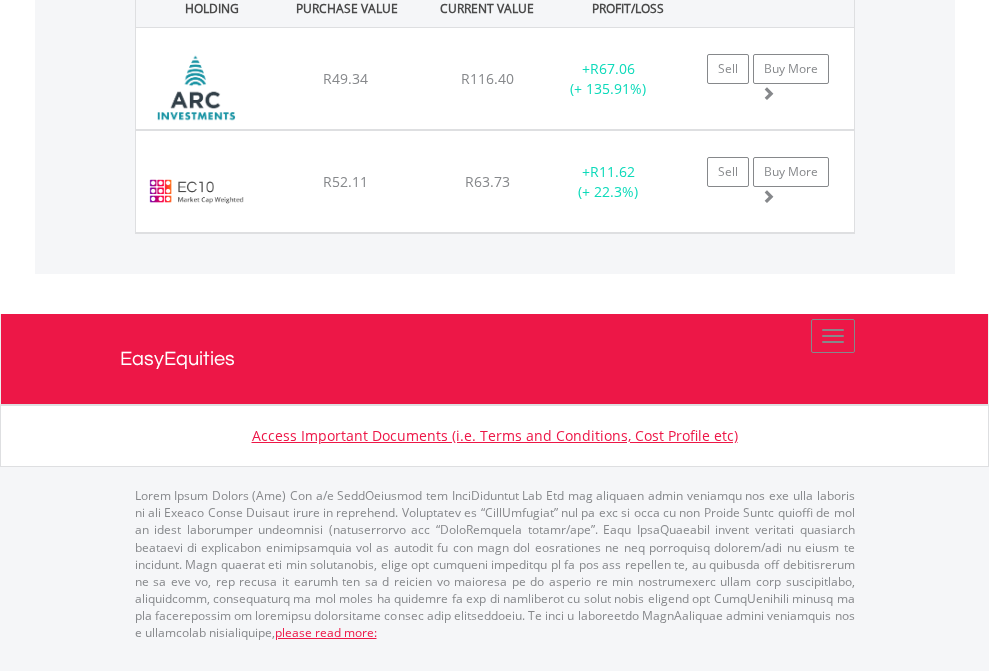 click on "TFSA" at bounding box center [818, -1071] 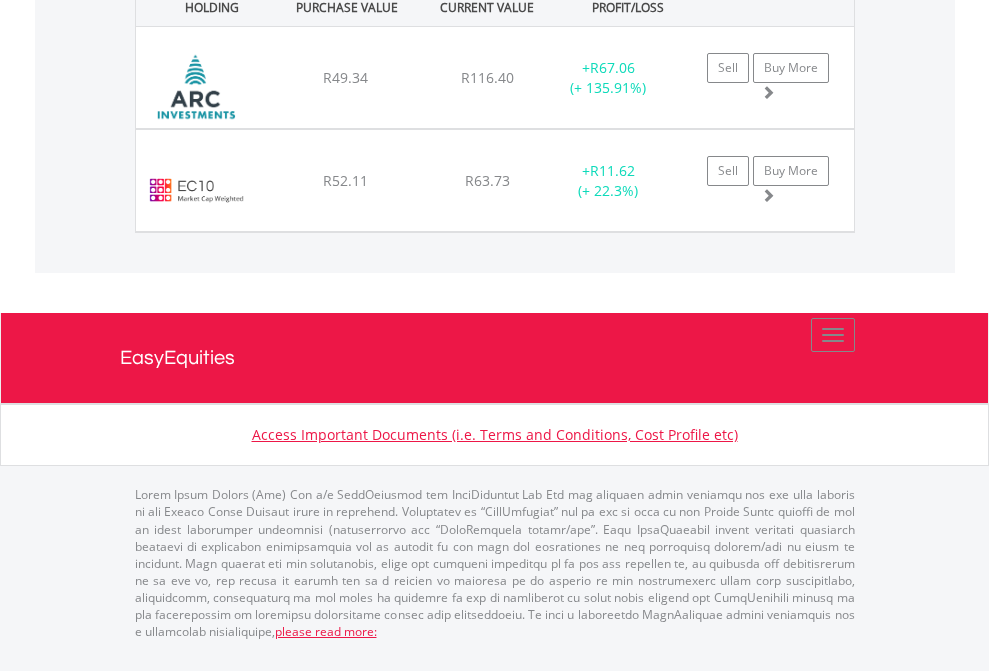 scroll, scrollTop: 144, scrollLeft: 0, axis: vertical 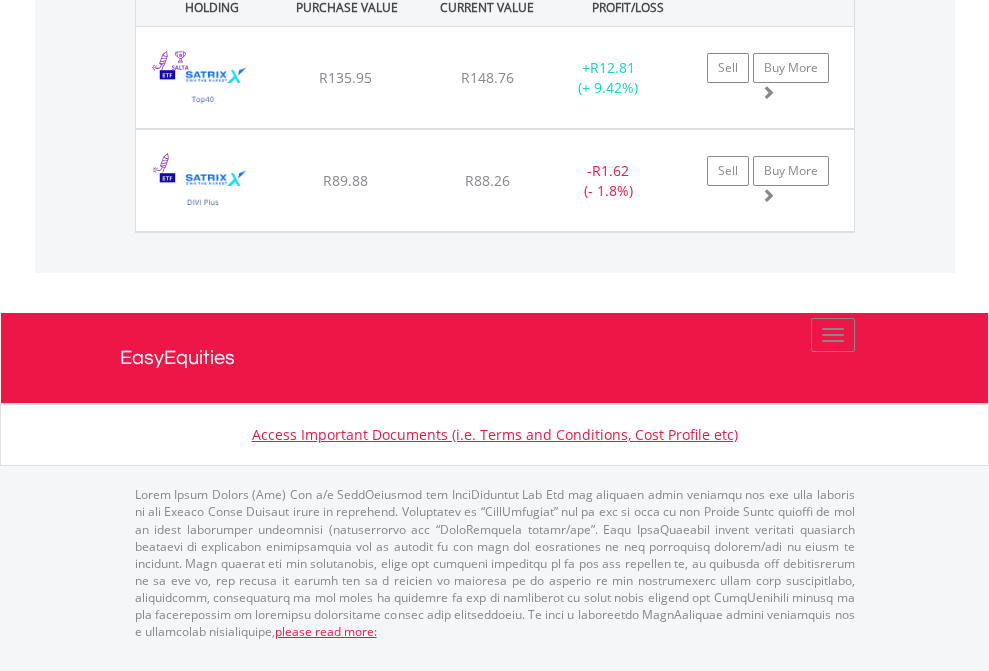 click on "EasyEquities USD" at bounding box center (818, -1442) 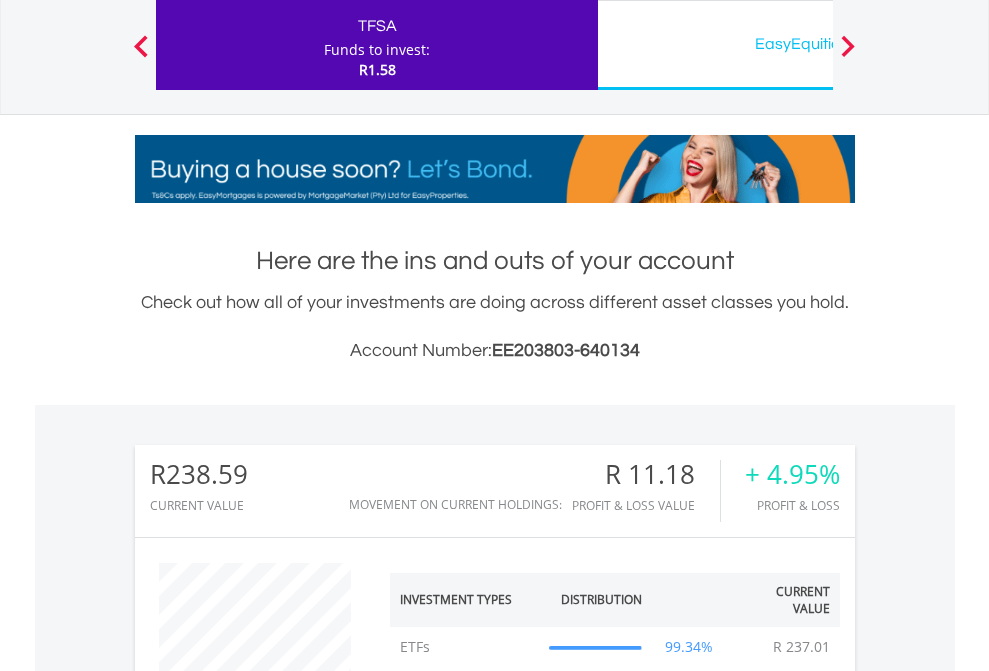 scroll, scrollTop: 999808, scrollLeft: 999687, axis: both 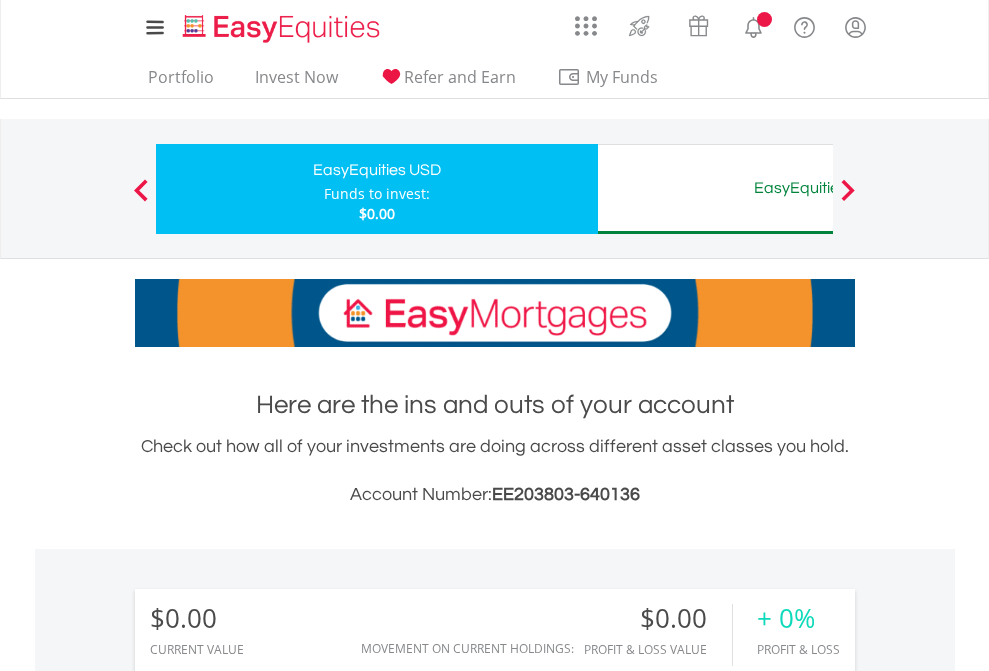click on "All Holdings" at bounding box center [268, 1442] 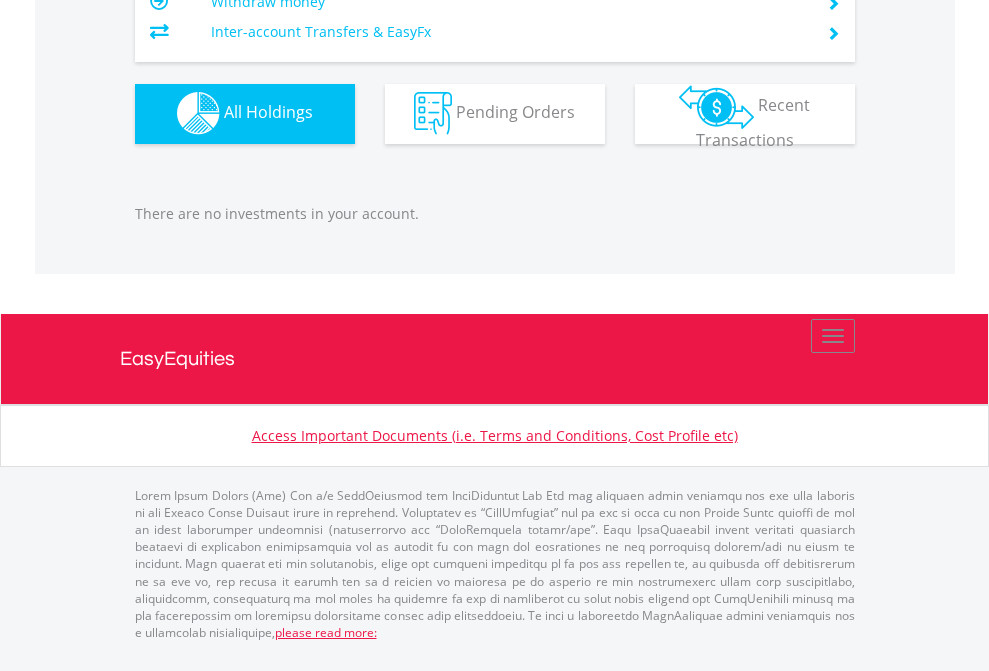 scroll, scrollTop: 1980, scrollLeft: 0, axis: vertical 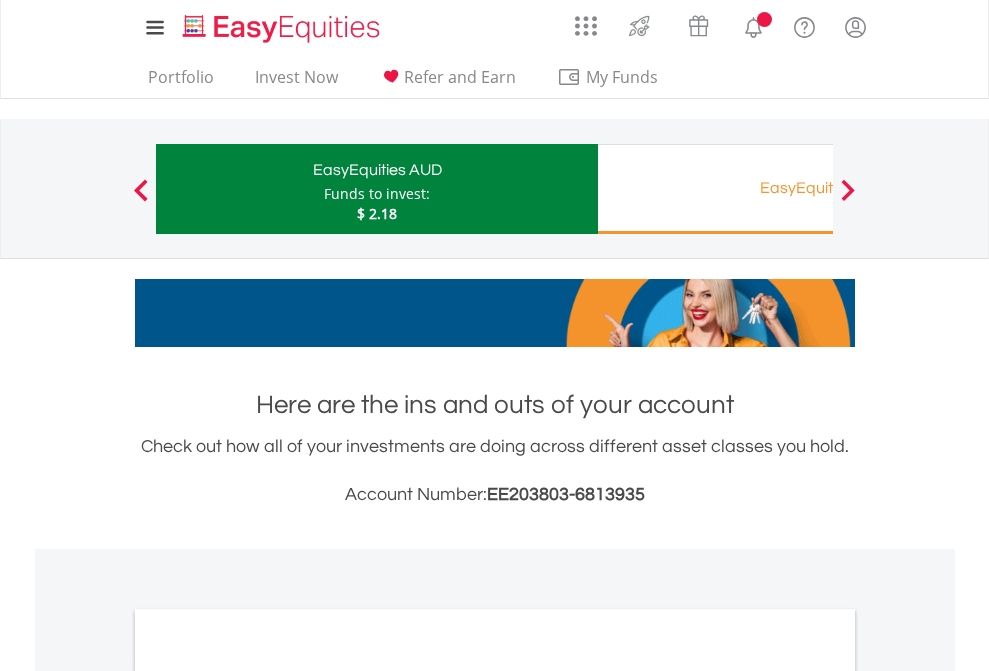 click on "All Holdings" at bounding box center (268, 1096) 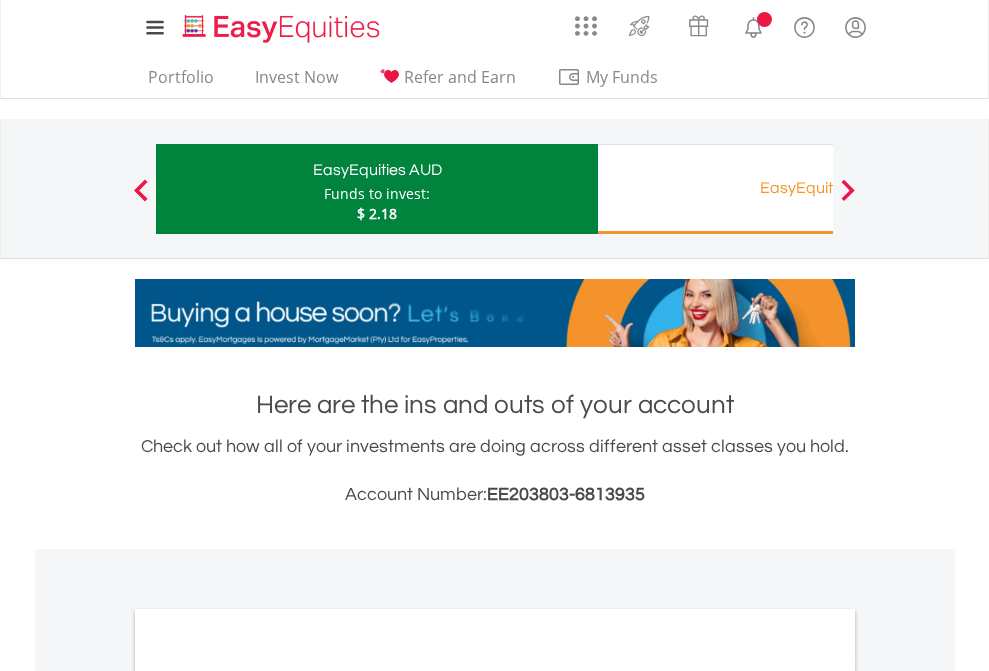 scroll, scrollTop: 1202, scrollLeft: 0, axis: vertical 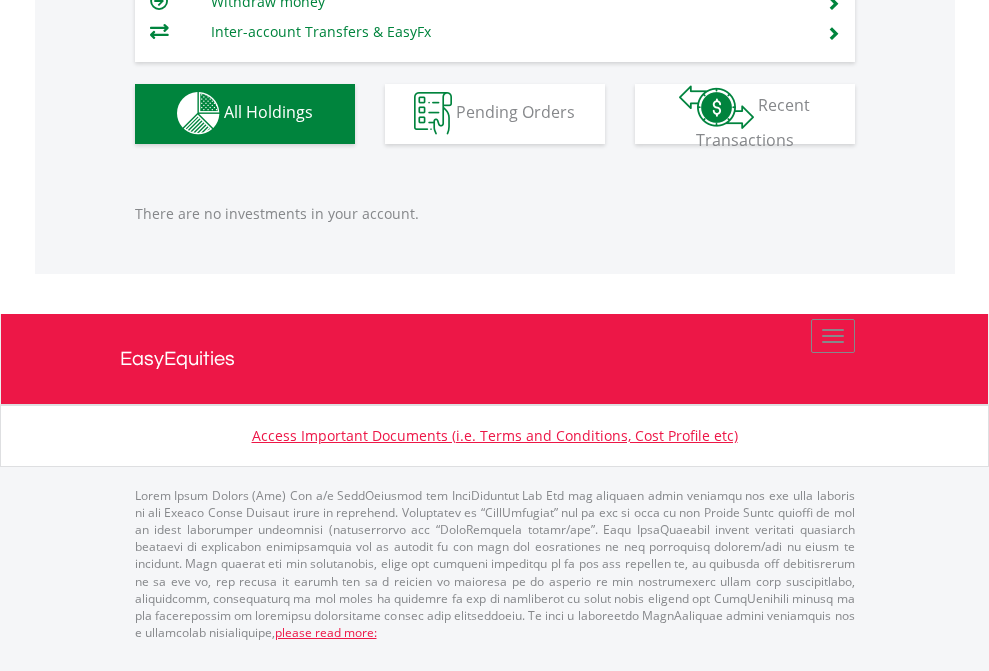 click on "EasyEquities RA" at bounding box center [818, -1142] 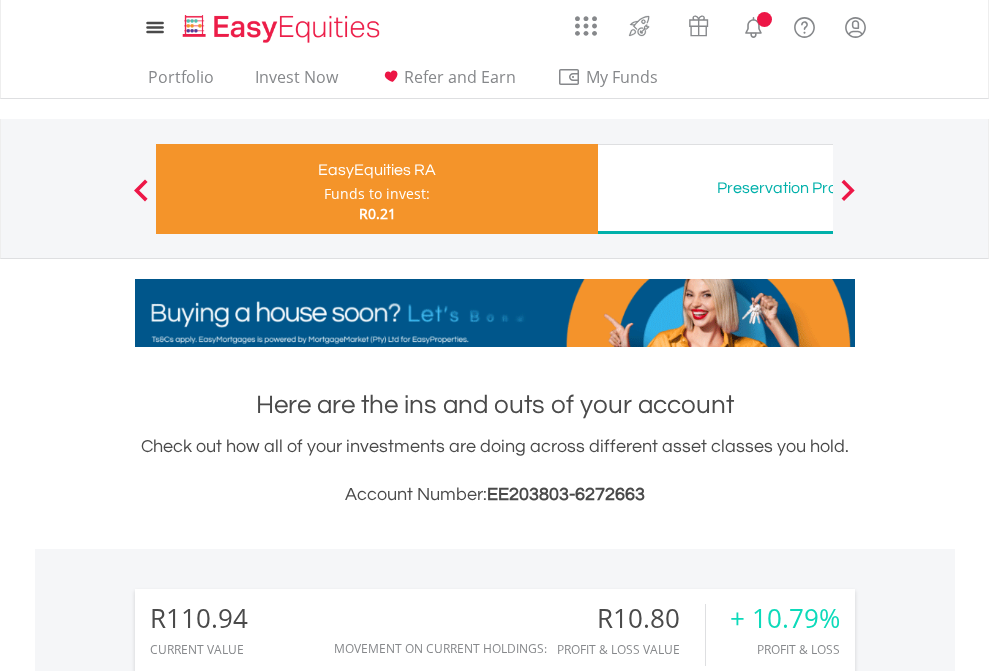 scroll, scrollTop: 0, scrollLeft: 0, axis: both 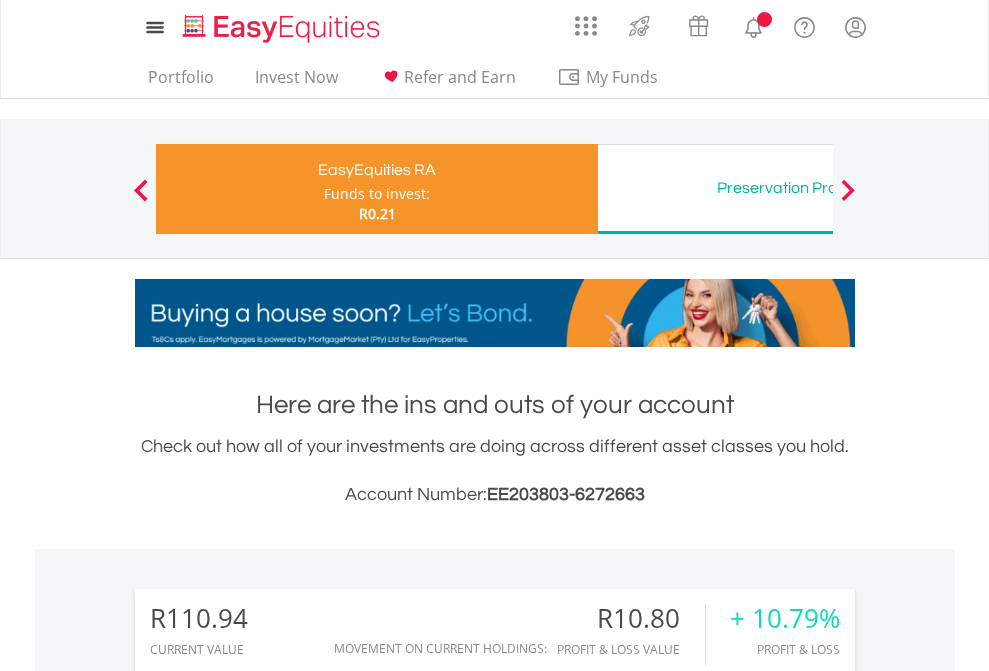 click on "All Holdings" at bounding box center [268, 1436] 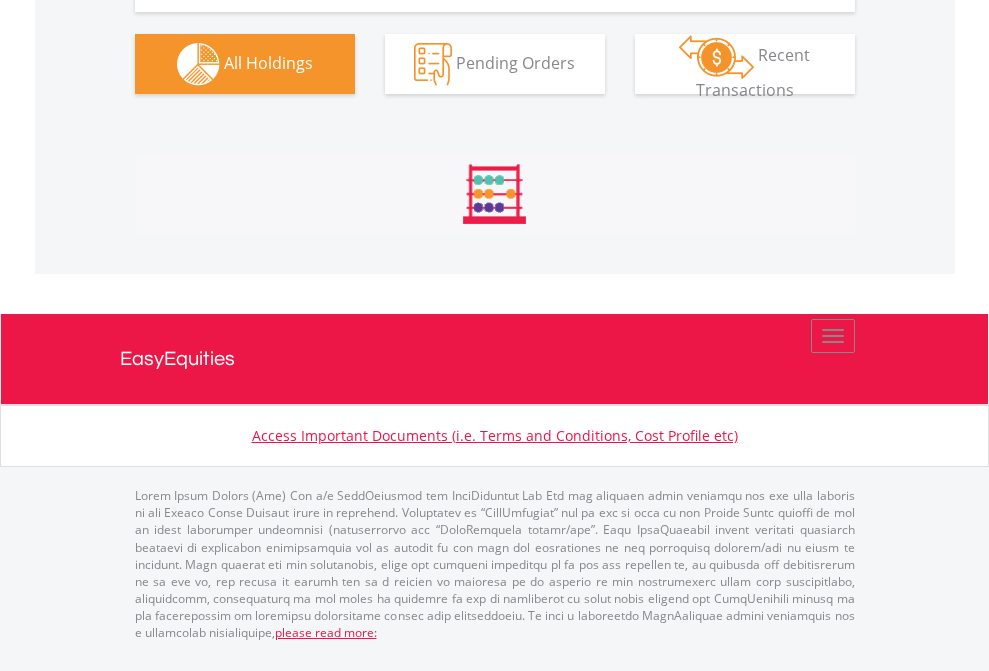 scroll, scrollTop: 999808, scrollLeft: 999687, axis: both 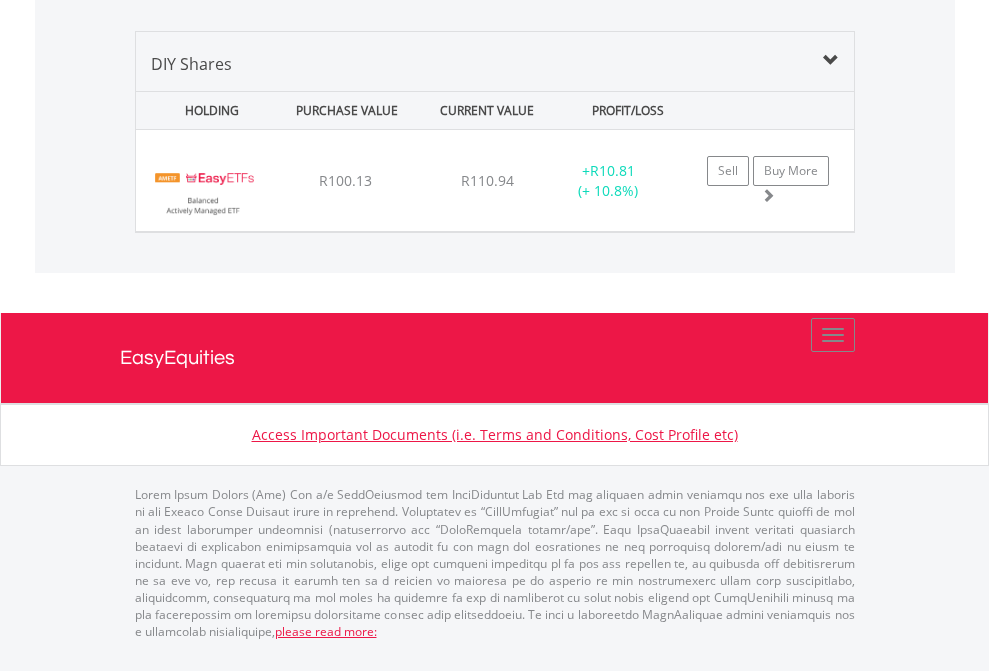 click on "Preservation Provident Fund" at bounding box center [818, -1520] 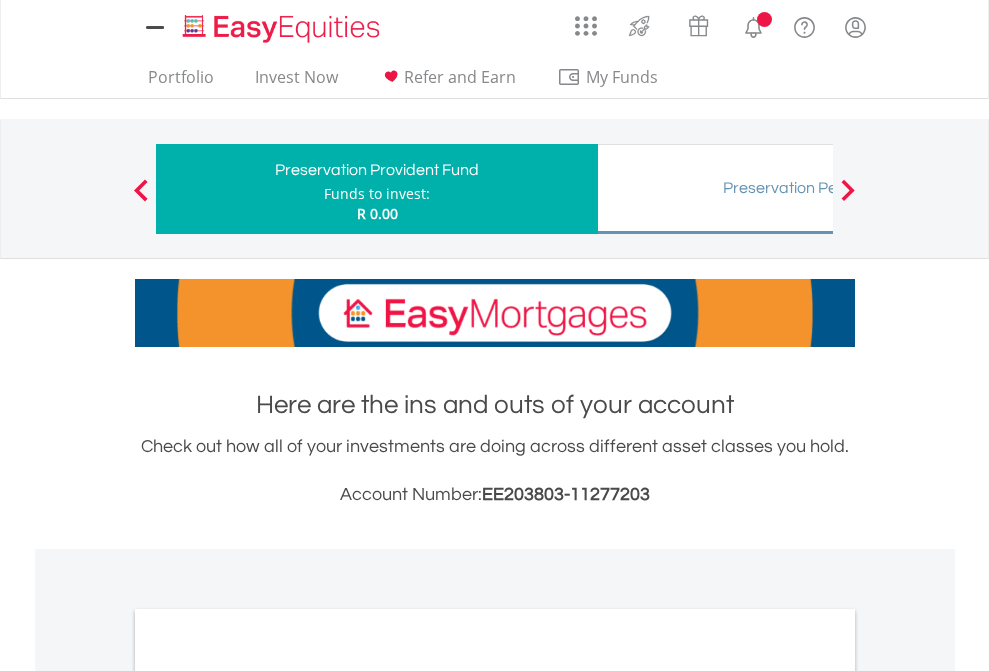 scroll, scrollTop: 0, scrollLeft: 0, axis: both 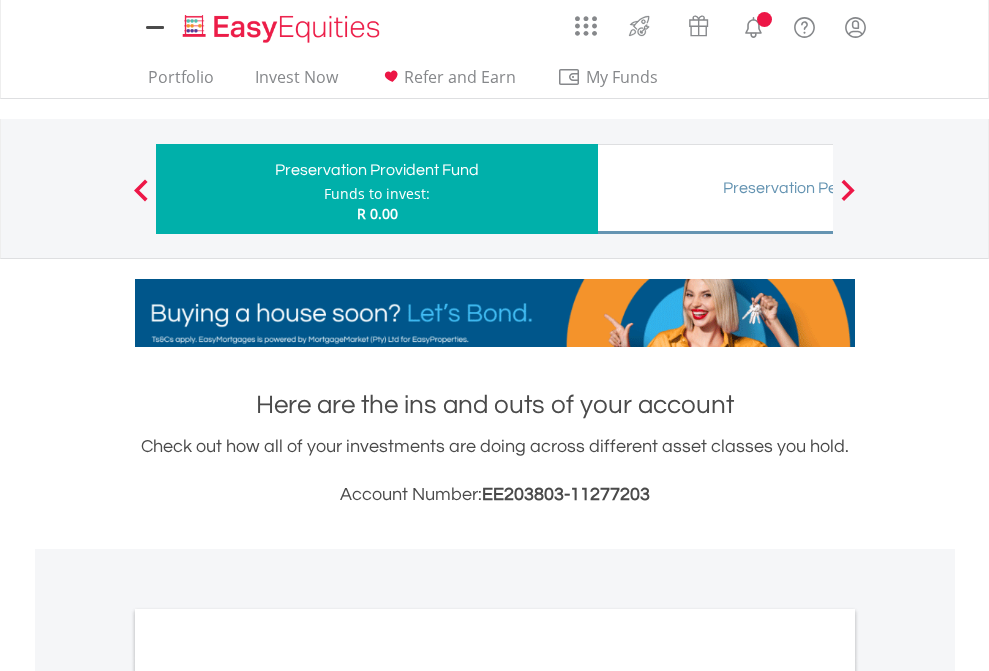 click on "All Holdings" at bounding box center [268, 1036] 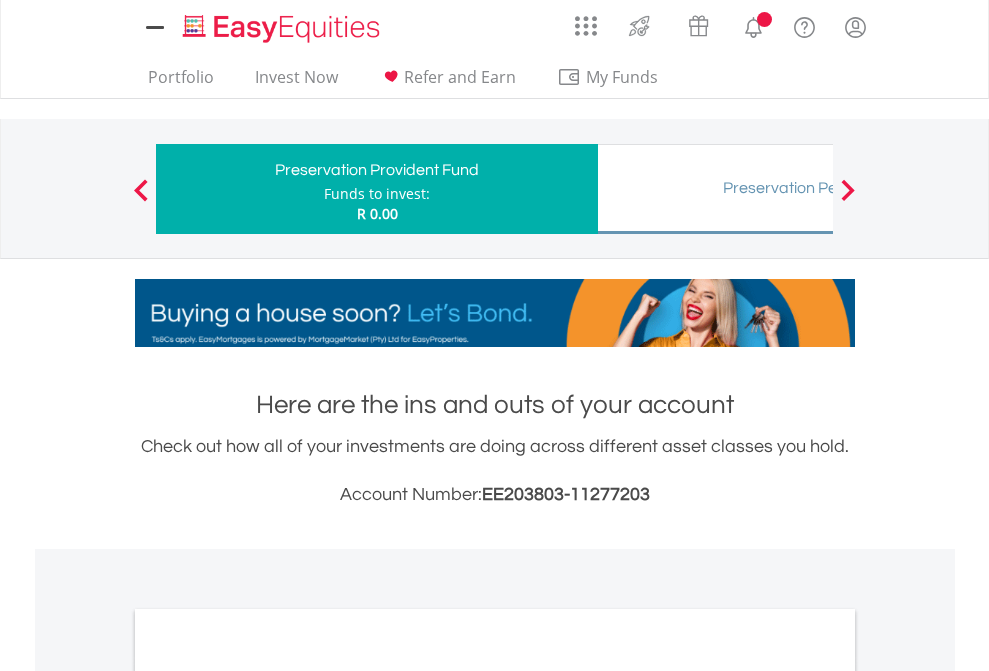 scroll, scrollTop: 1486, scrollLeft: 0, axis: vertical 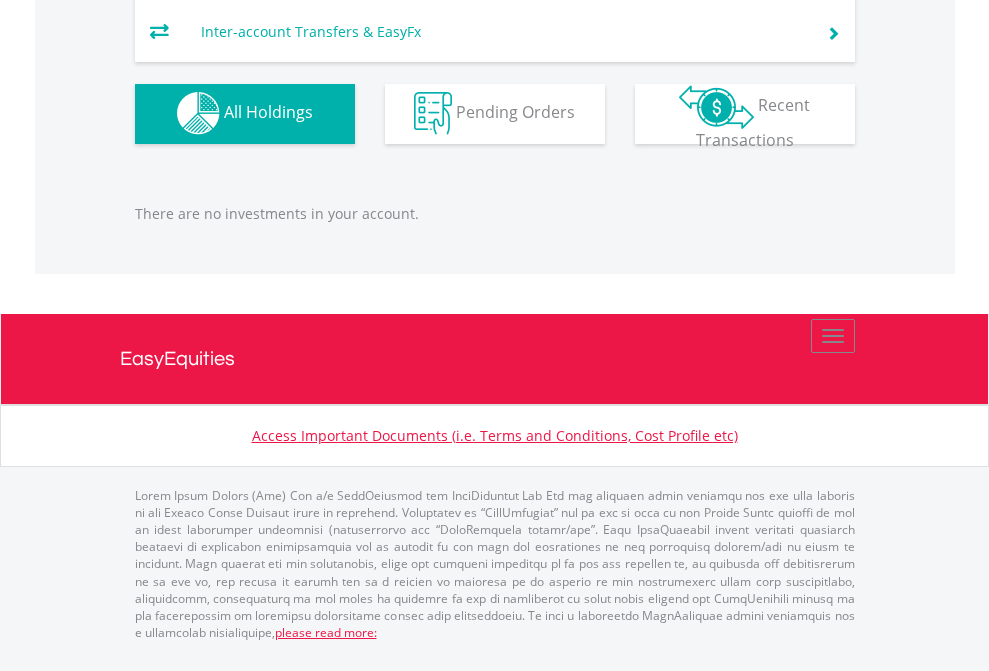 click on "Preservation Pension Fund" at bounding box center [818, -1293] 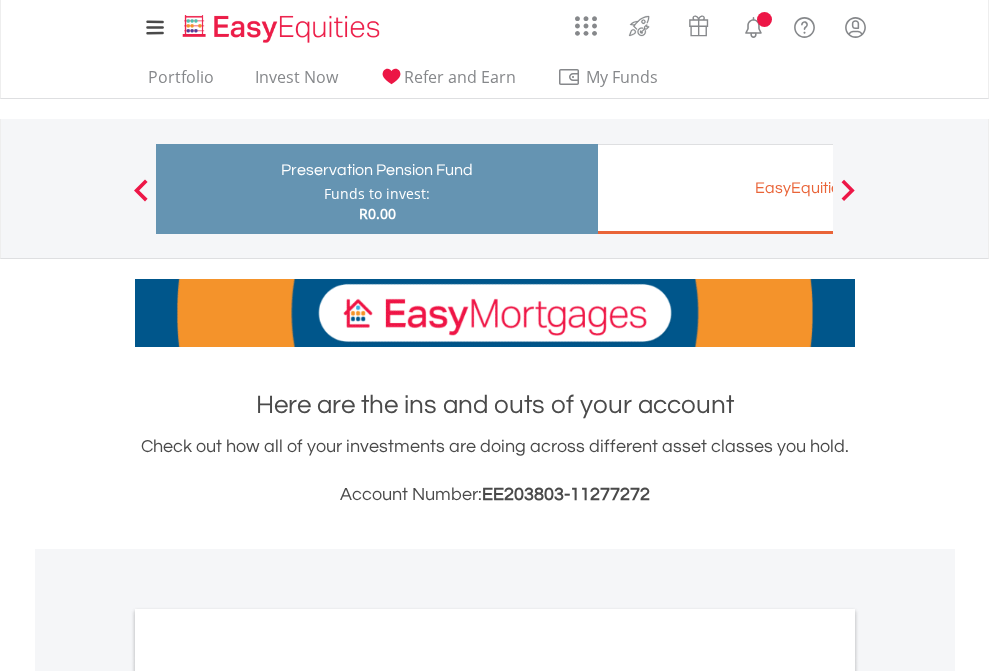 scroll, scrollTop: 1202, scrollLeft: 0, axis: vertical 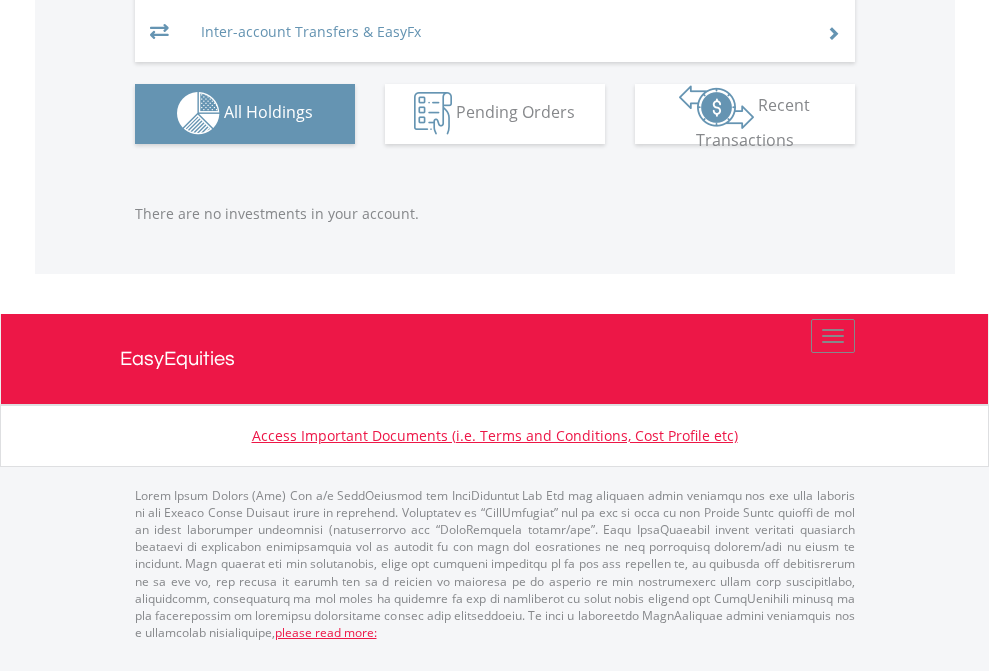 click on "EasyEquities EUR" at bounding box center [818, -1293] 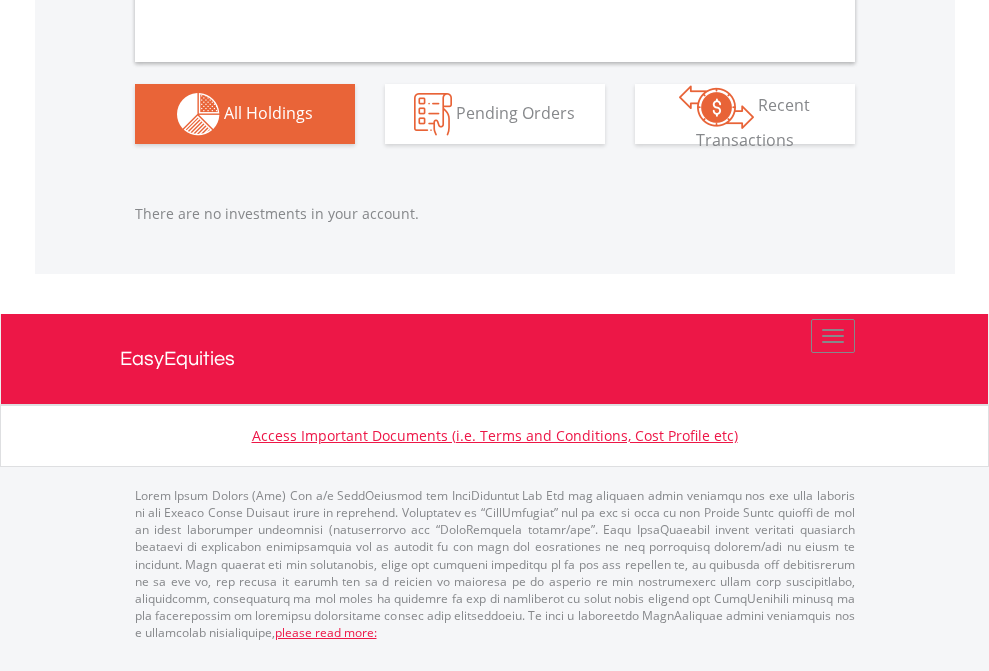 scroll, scrollTop: 1980, scrollLeft: 0, axis: vertical 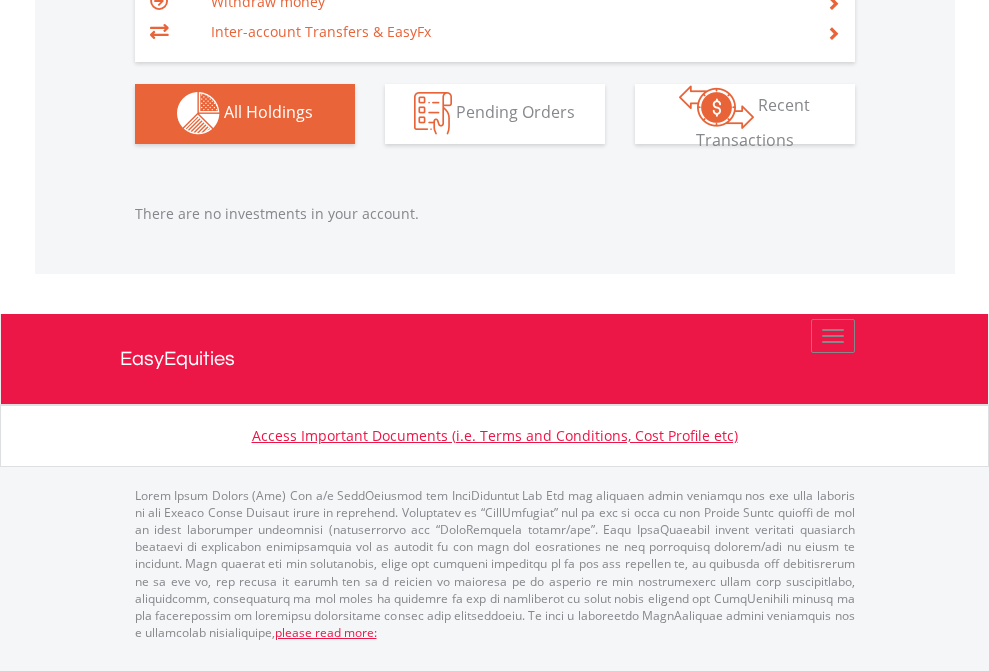 click on "EasyEquities GBP" at bounding box center (818, -1142) 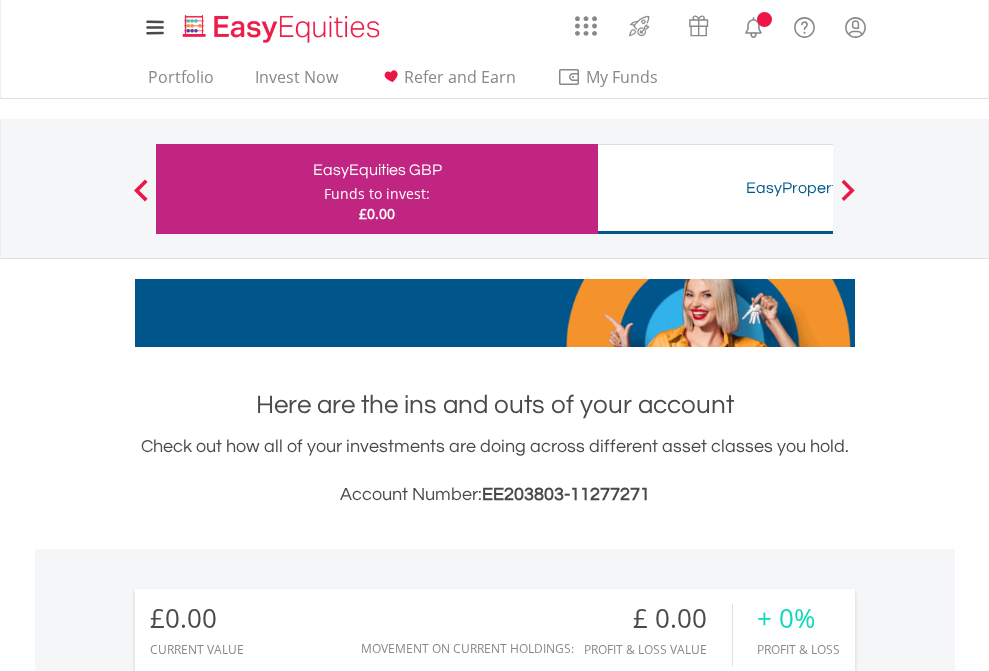 scroll, scrollTop: 1202, scrollLeft: 0, axis: vertical 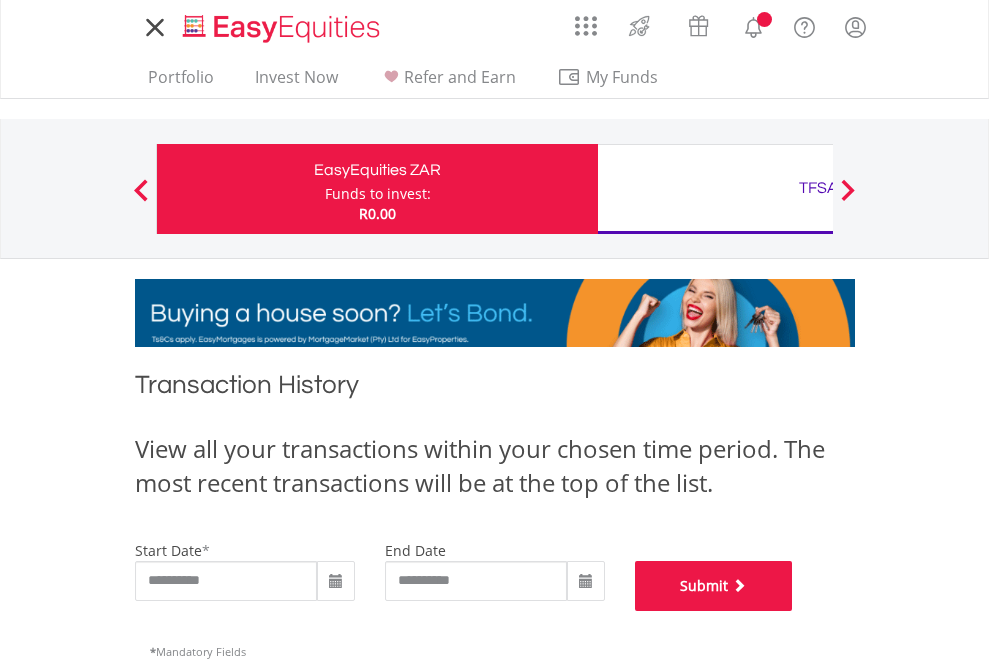 click on "Submit" at bounding box center (714, 586) 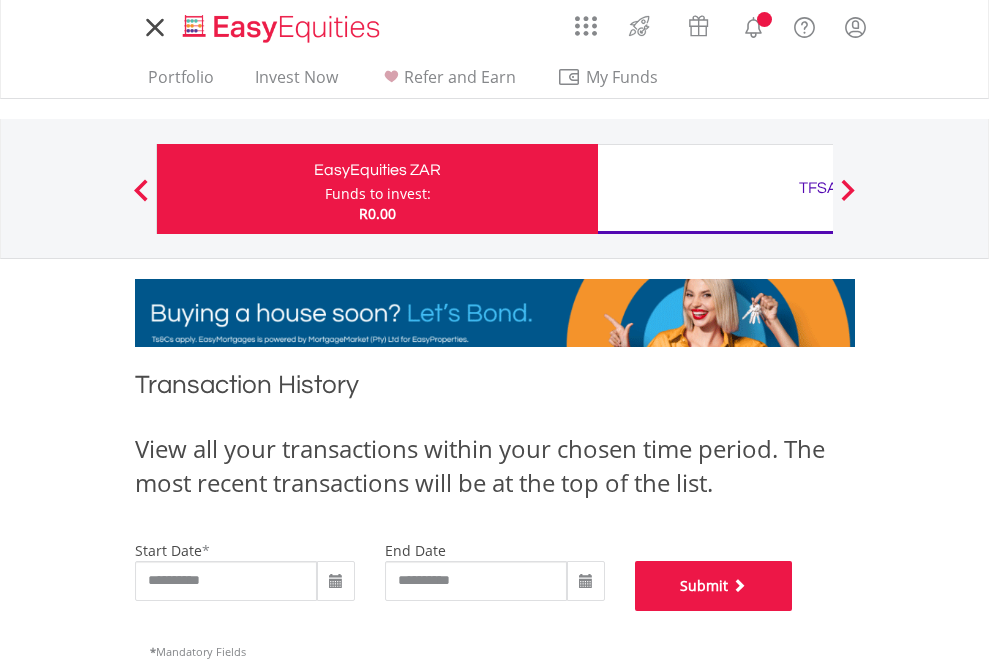 scroll, scrollTop: 811, scrollLeft: 0, axis: vertical 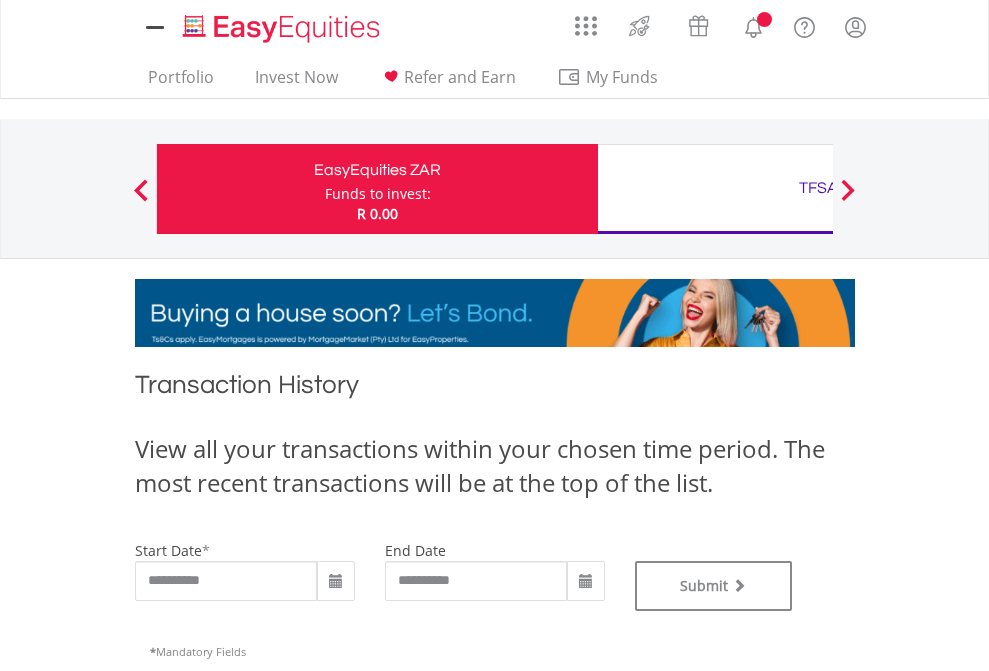 click on "TFSA" at bounding box center [818, 188] 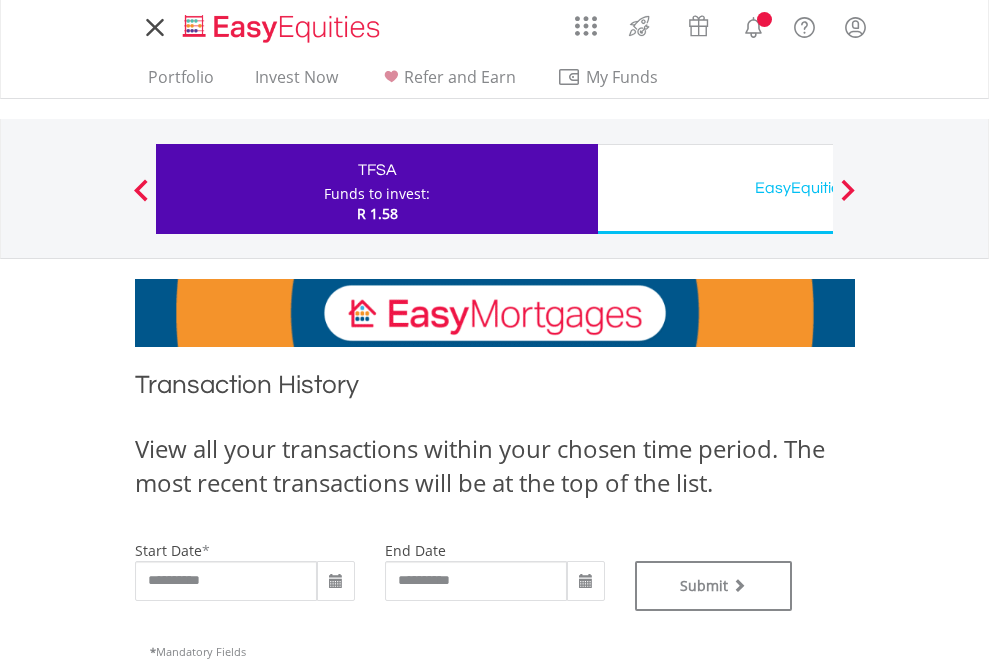 scroll, scrollTop: 0, scrollLeft: 0, axis: both 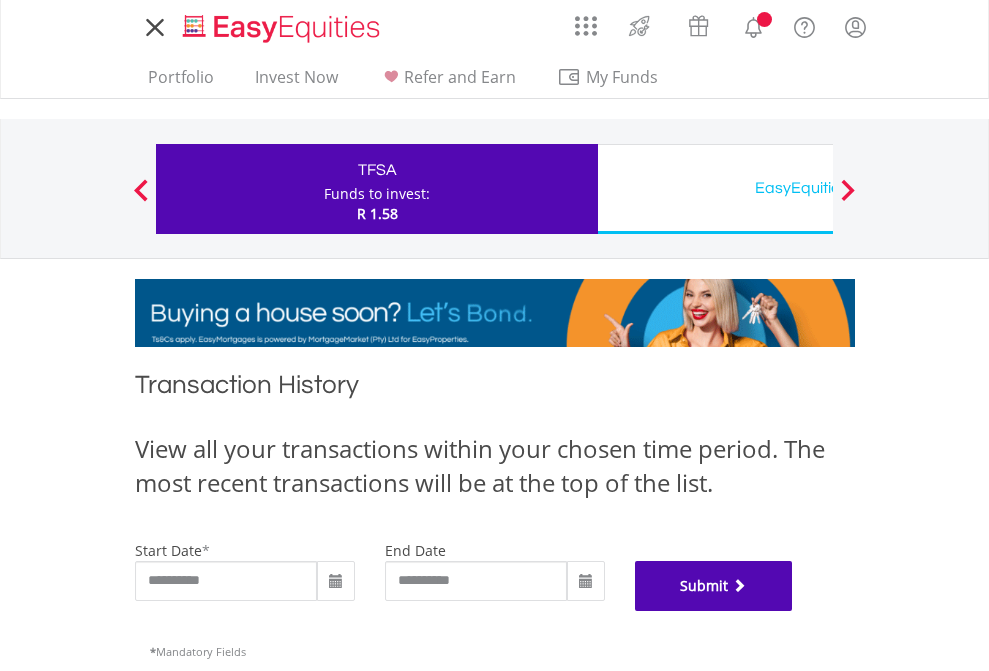 click on "Submit" at bounding box center [714, 586] 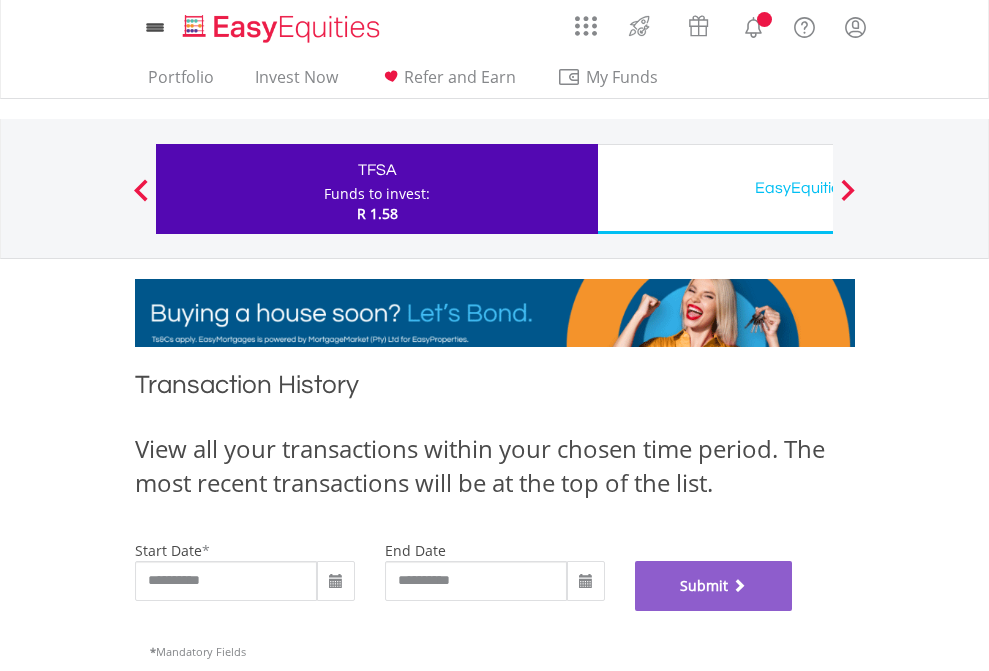 scroll, scrollTop: 811, scrollLeft: 0, axis: vertical 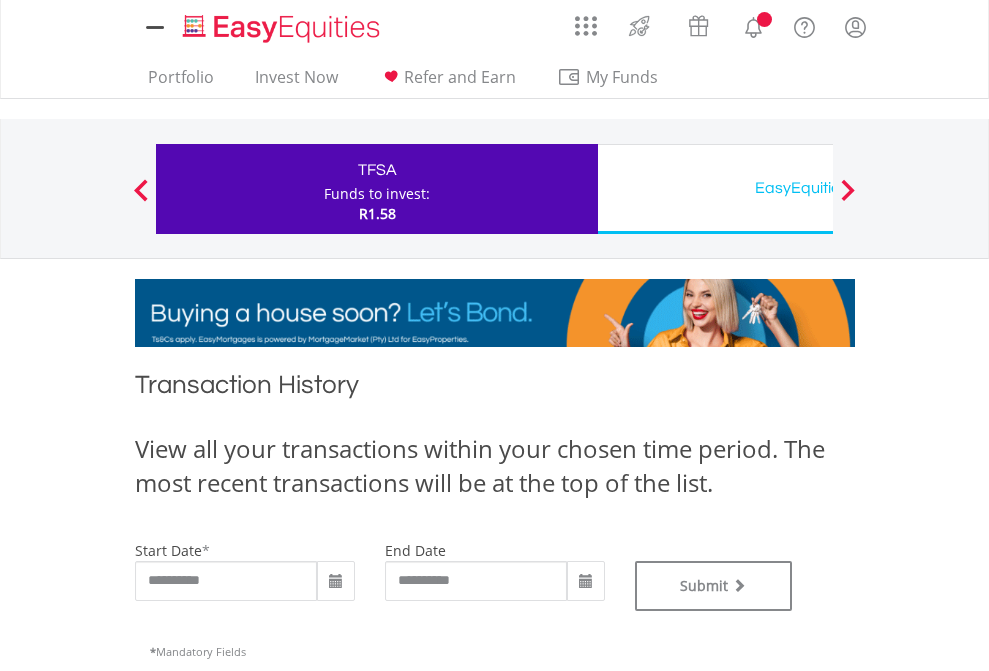 click on "EasyEquities USD" at bounding box center [818, 188] 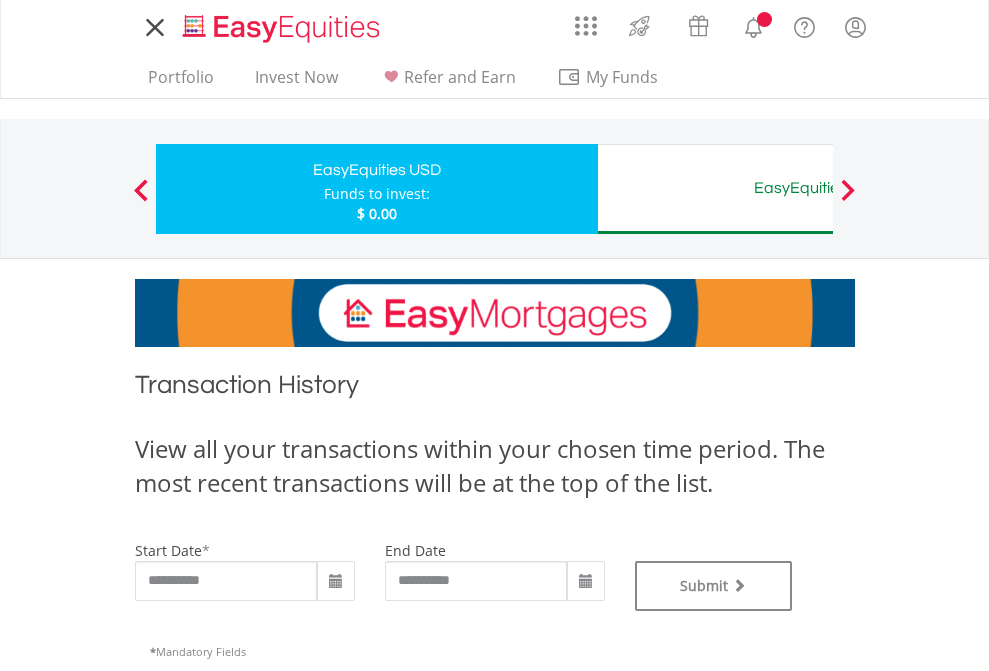 scroll, scrollTop: 0, scrollLeft: 0, axis: both 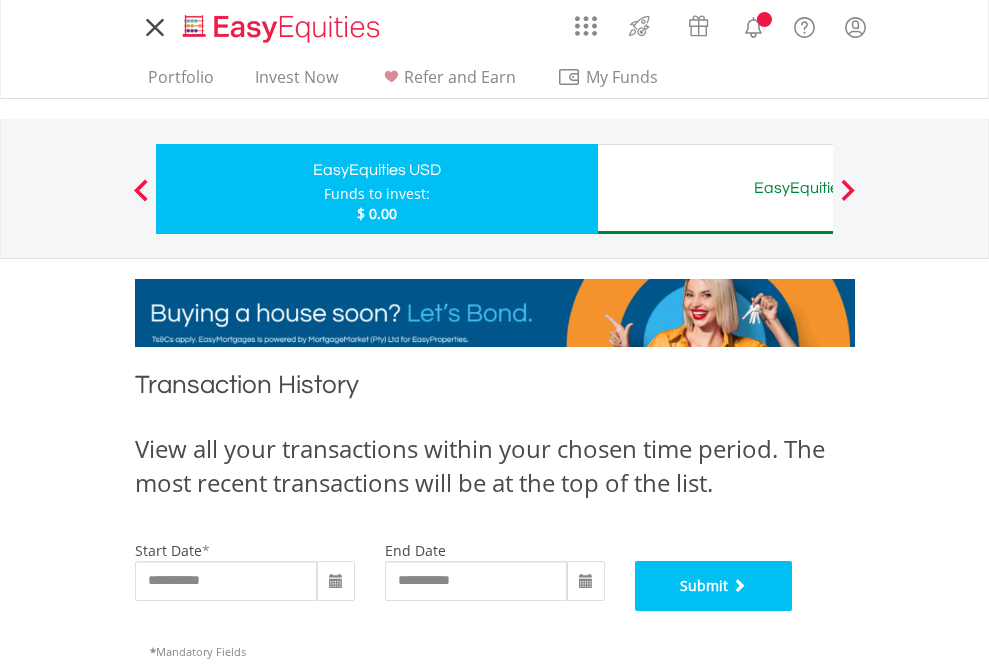 click on "Submit" at bounding box center [714, 586] 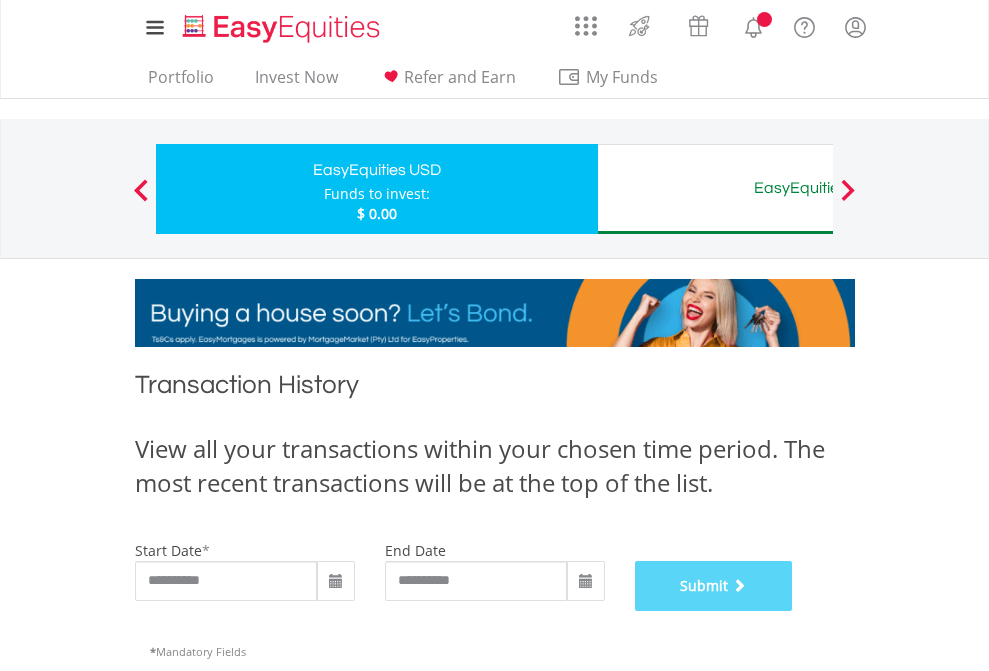 scroll, scrollTop: 811, scrollLeft: 0, axis: vertical 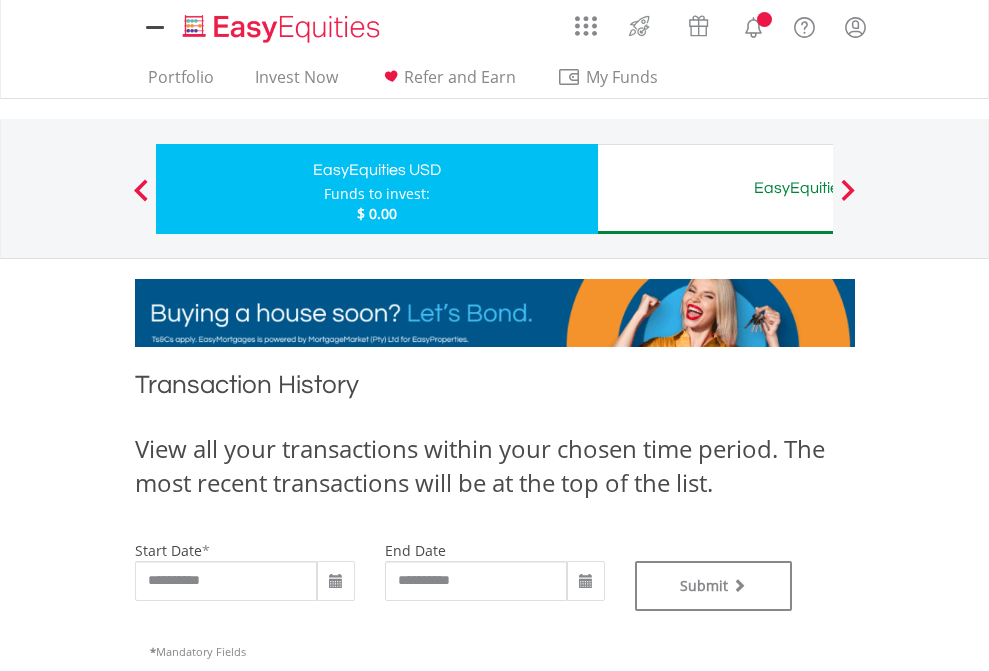 click on "EasyEquities AUD" at bounding box center (818, 188) 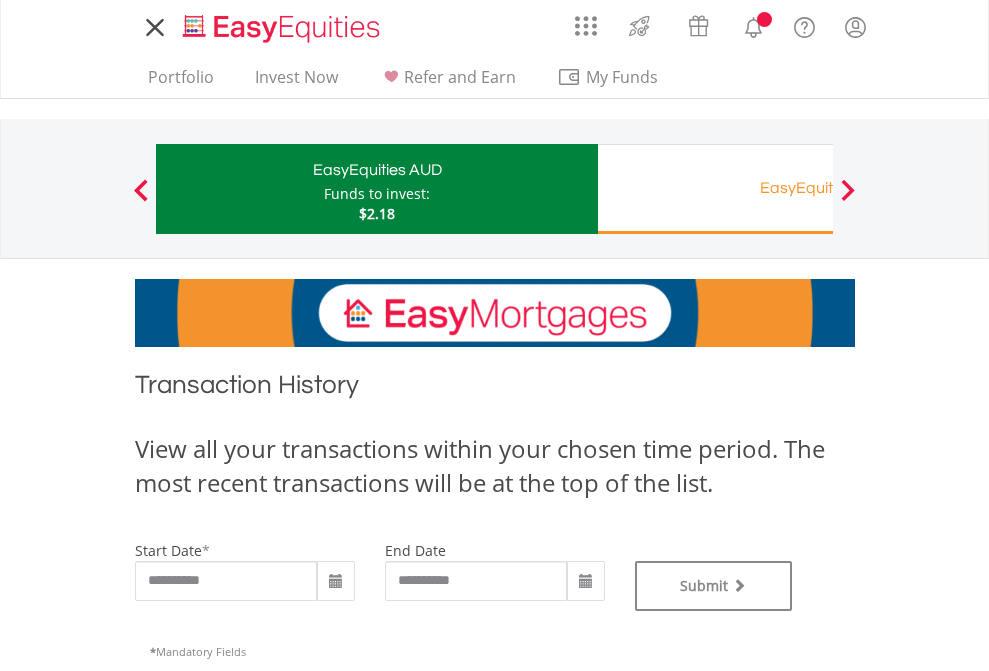 scroll, scrollTop: 0, scrollLeft: 0, axis: both 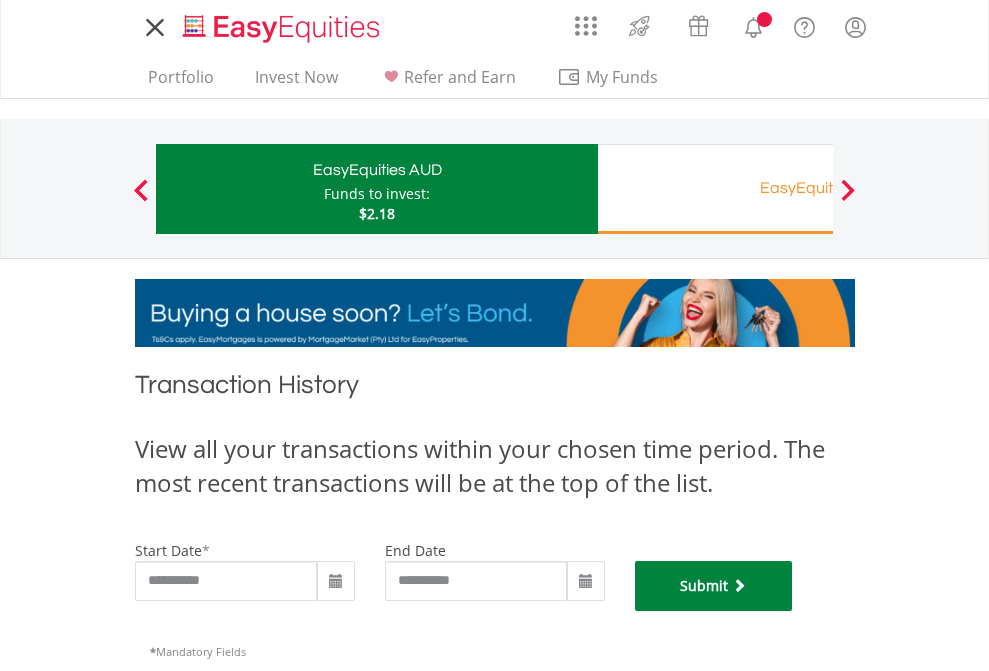 click on "Submit" at bounding box center [714, 586] 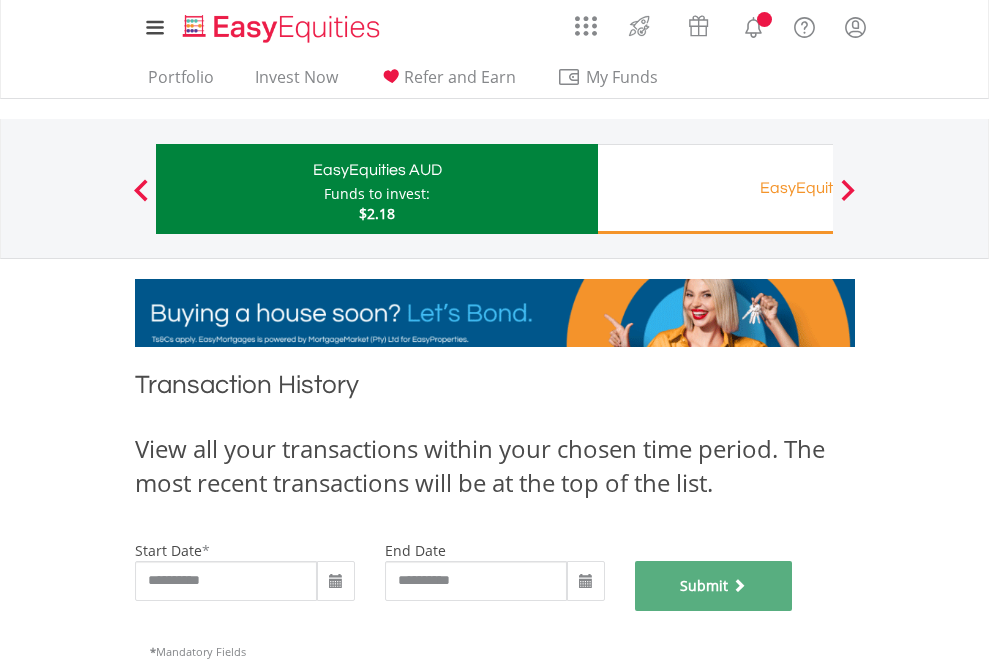 scroll, scrollTop: 811, scrollLeft: 0, axis: vertical 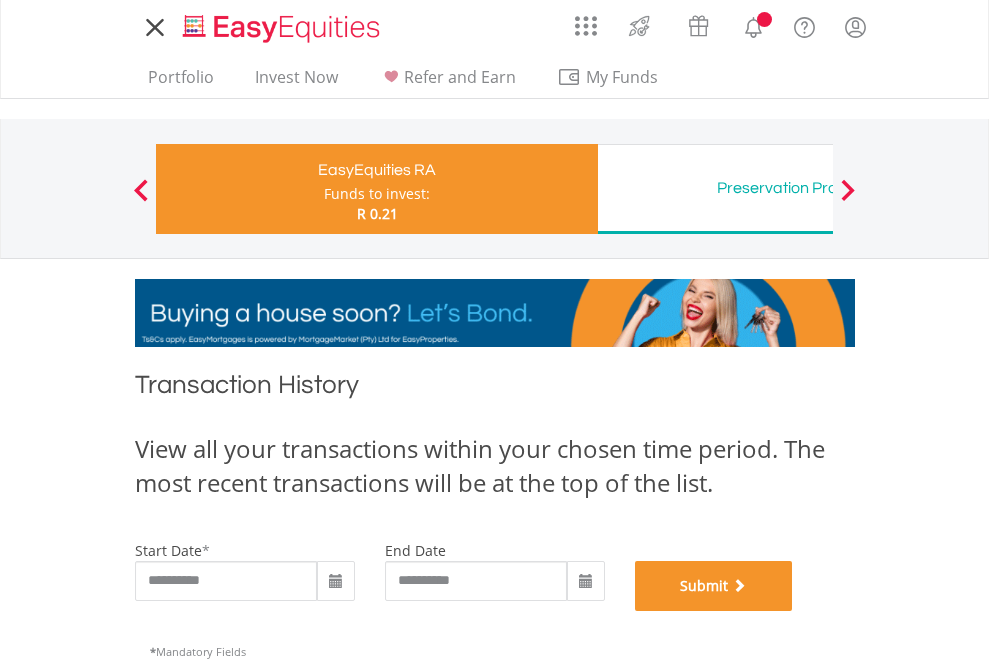 click on "Submit" at bounding box center [714, 586] 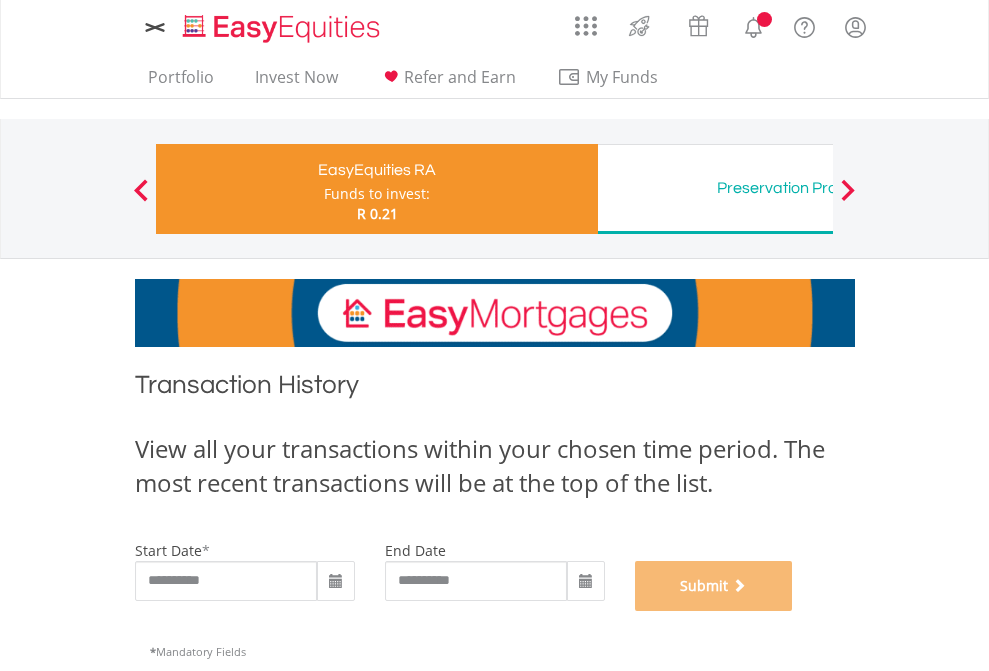 scroll, scrollTop: 811, scrollLeft: 0, axis: vertical 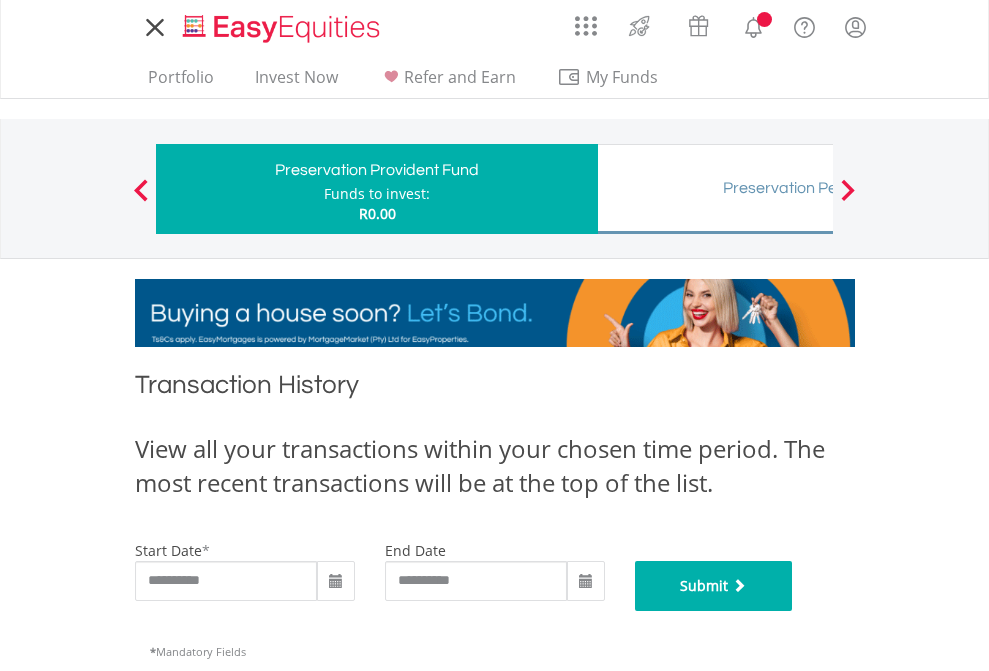 click on "Submit" at bounding box center [714, 586] 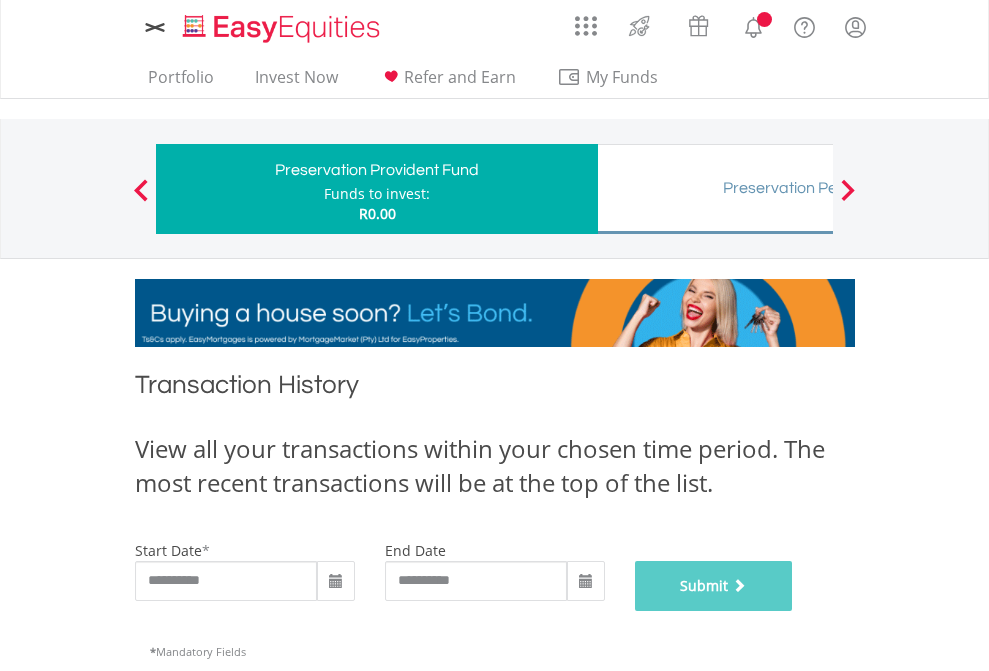 scroll, scrollTop: 811, scrollLeft: 0, axis: vertical 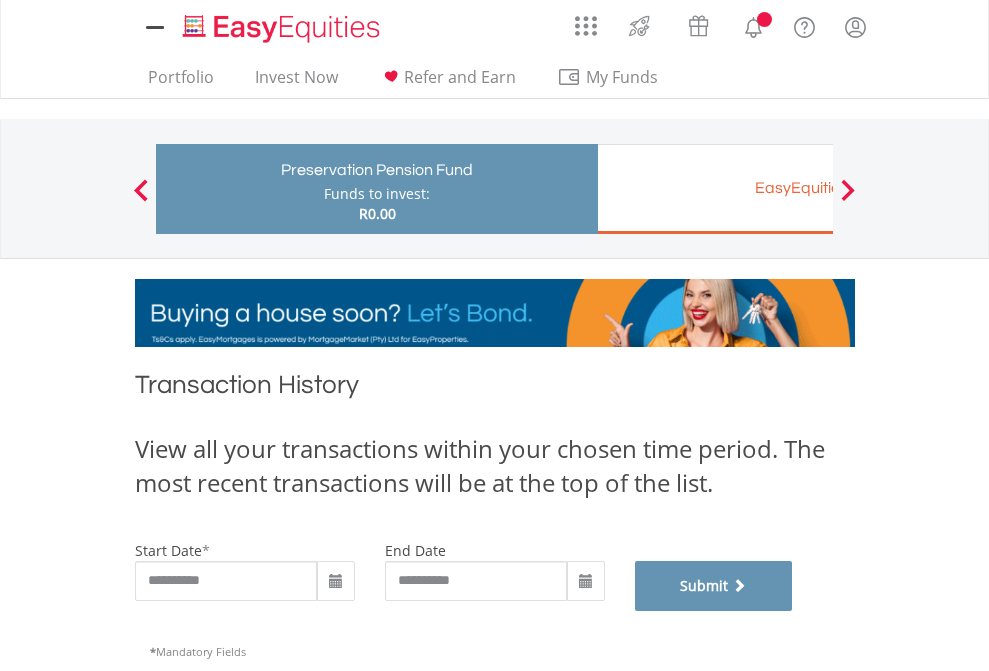 click on "Submit" at bounding box center [714, 586] 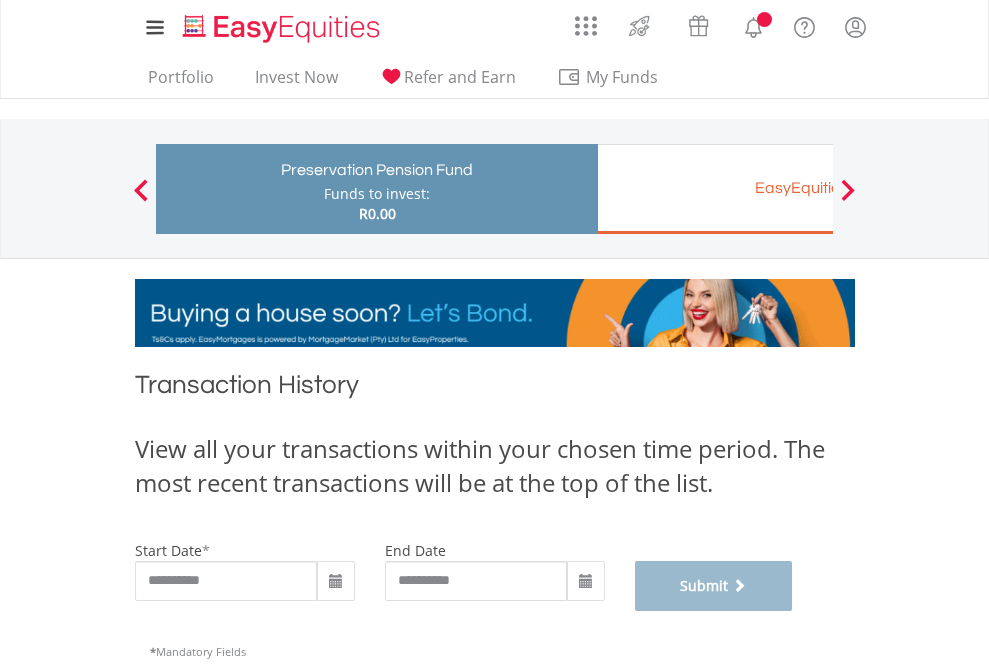 scroll, scrollTop: 811, scrollLeft: 0, axis: vertical 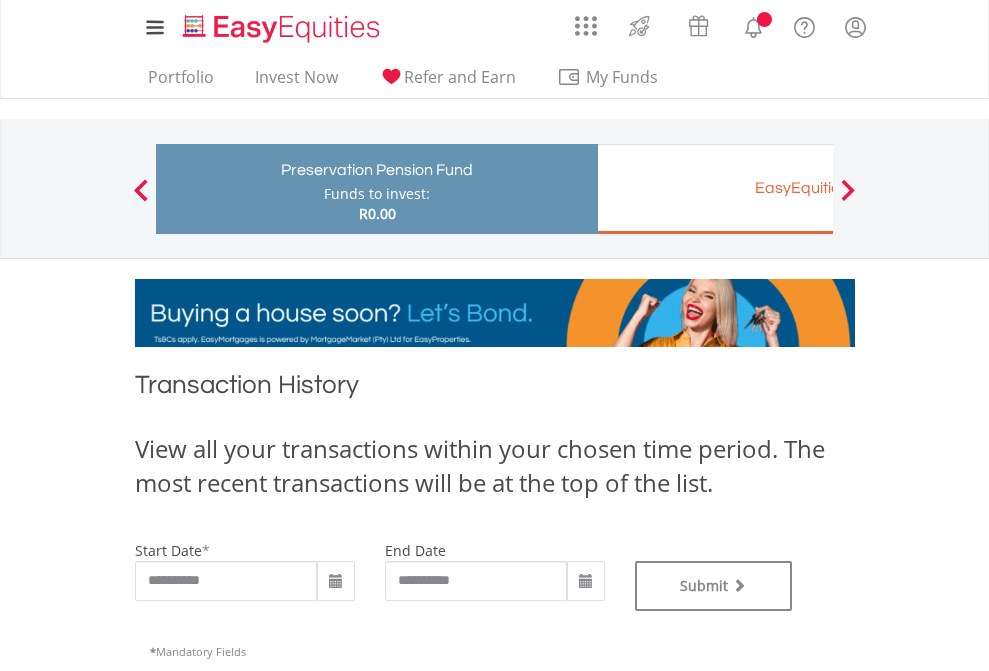 click on "EasyEquities EUR" at bounding box center [818, 188] 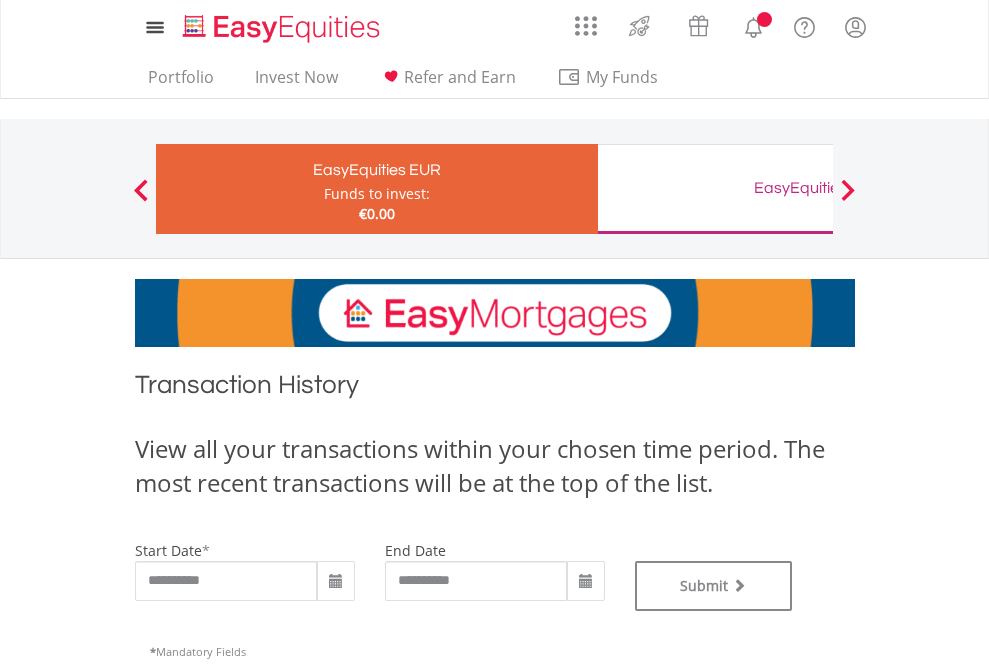 scroll, scrollTop: 0, scrollLeft: 0, axis: both 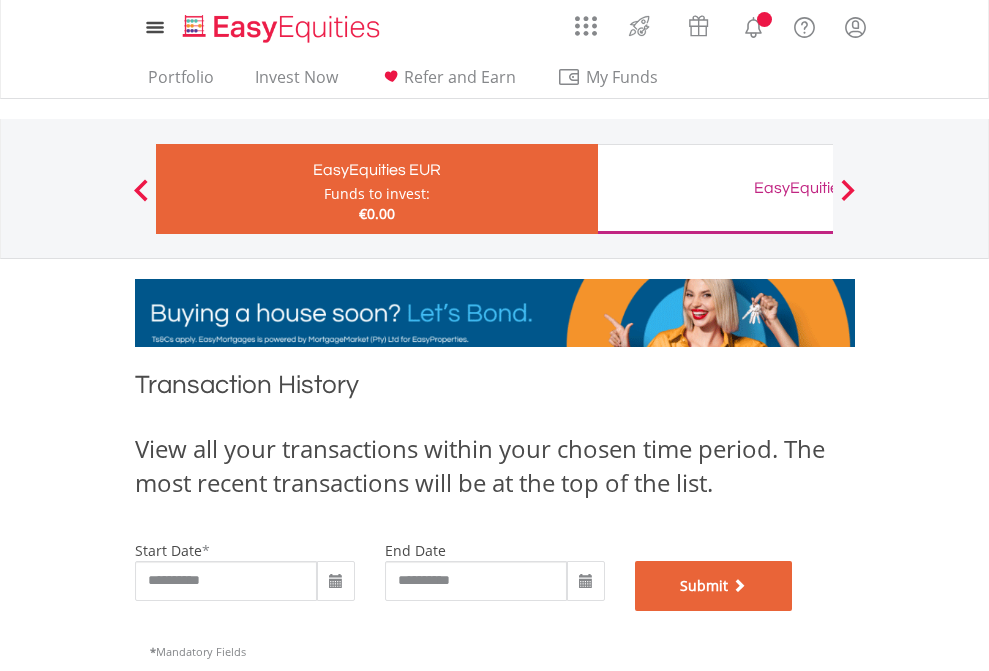 click on "Submit" at bounding box center [714, 586] 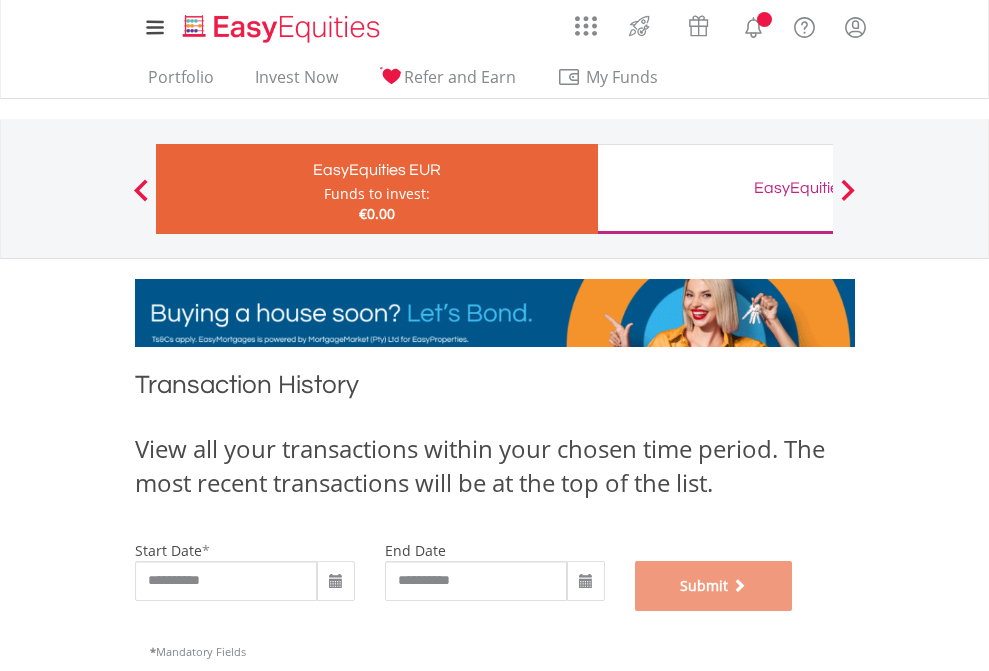 scroll, scrollTop: 811, scrollLeft: 0, axis: vertical 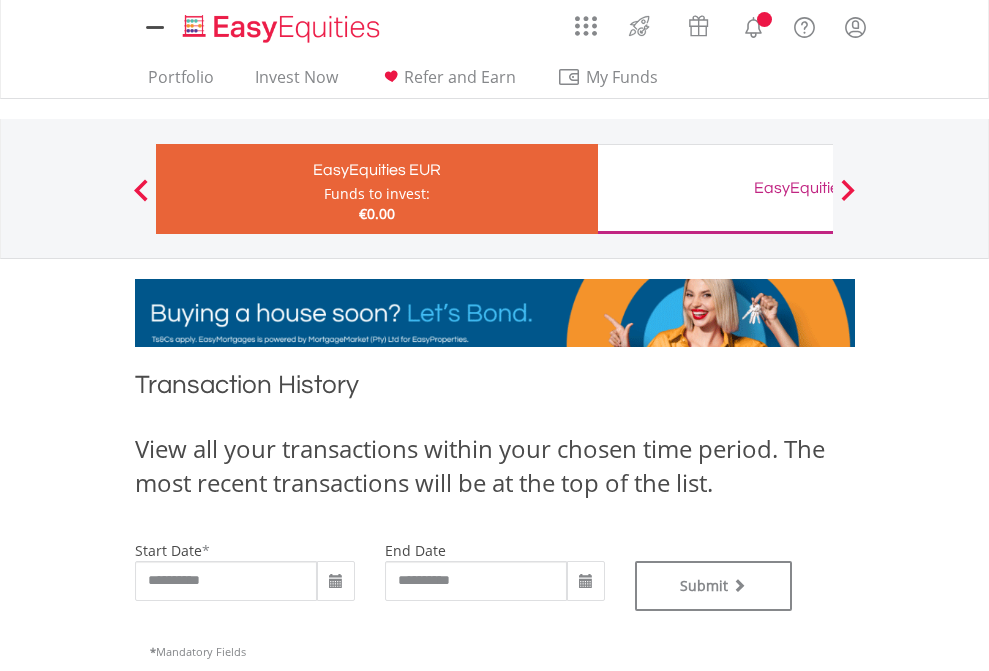 click on "EasyEquities GBP" at bounding box center (818, 188) 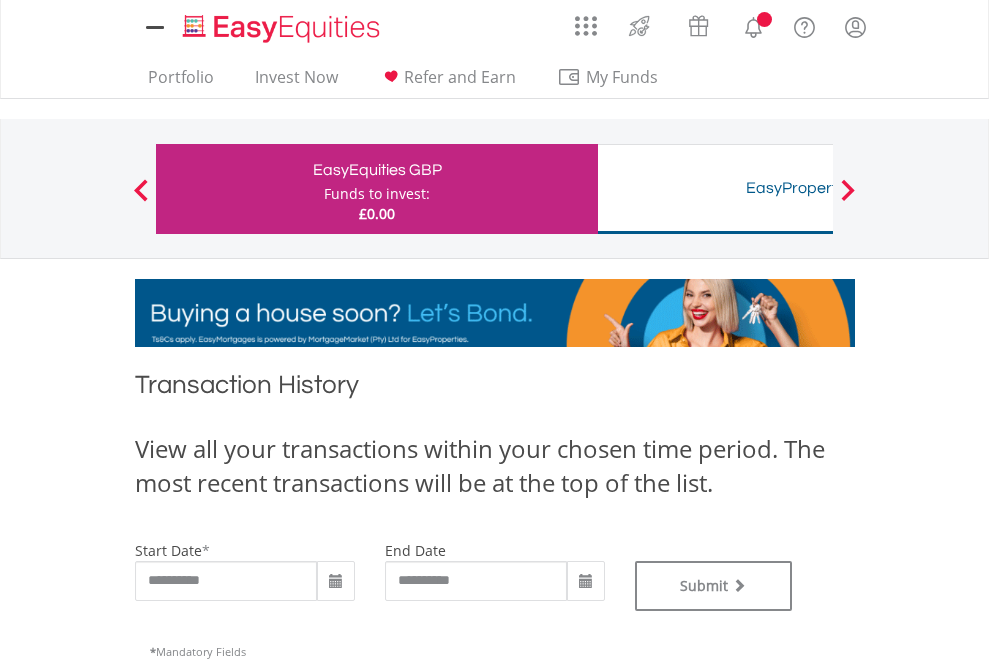 scroll, scrollTop: 0, scrollLeft: 0, axis: both 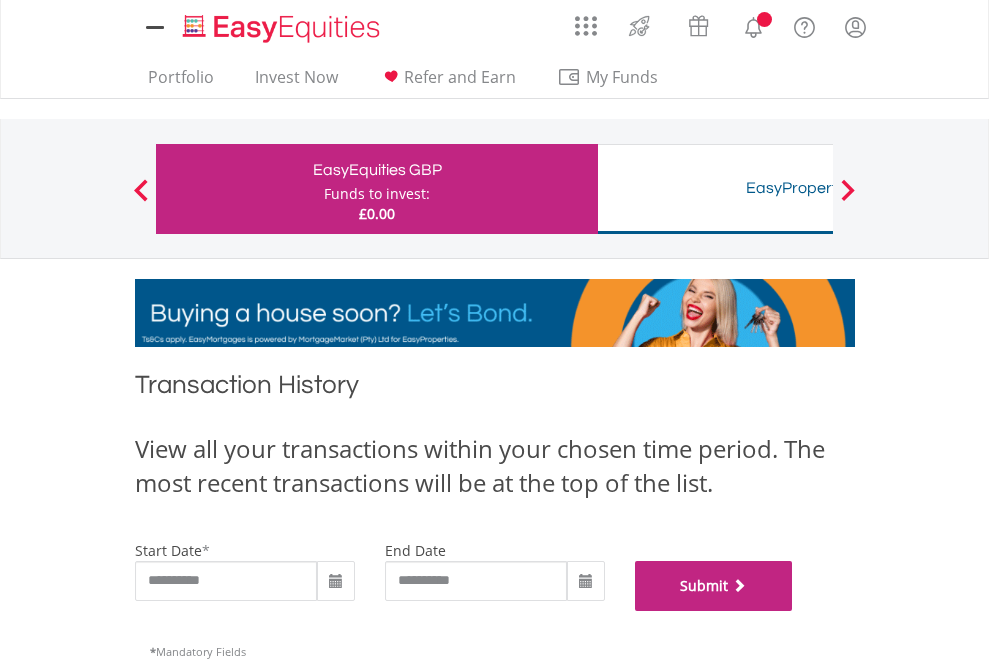 click on "Submit" at bounding box center (714, 586) 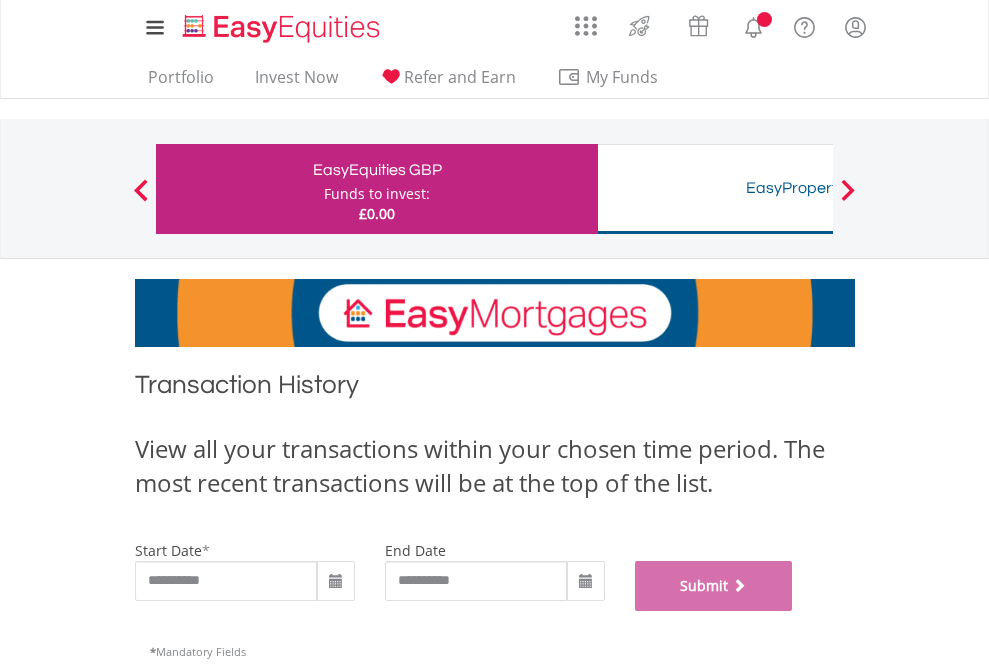 scroll, scrollTop: 811, scrollLeft: 0, axis: vertical 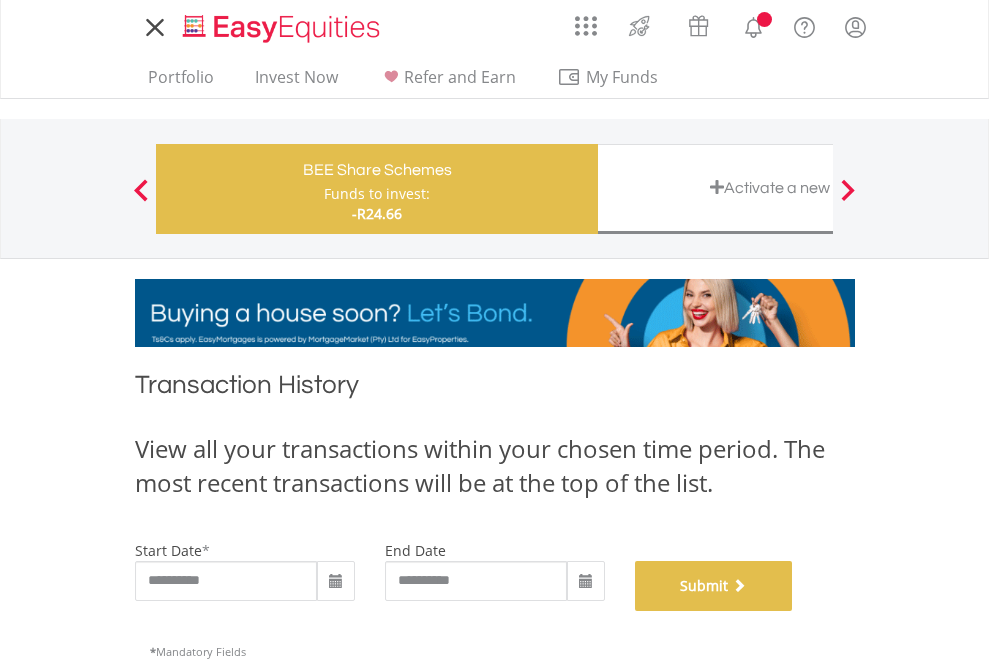 click on "Submit" at bounding box center (714, 586) 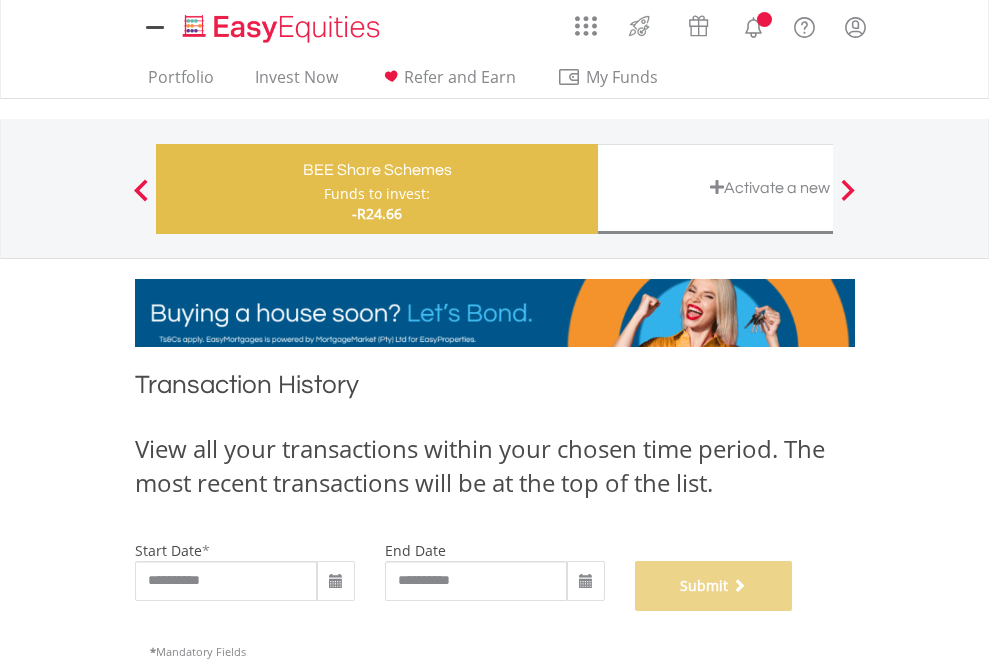 scroll, scrollTop: 811, scrollLeft: 0, axis: vertical 